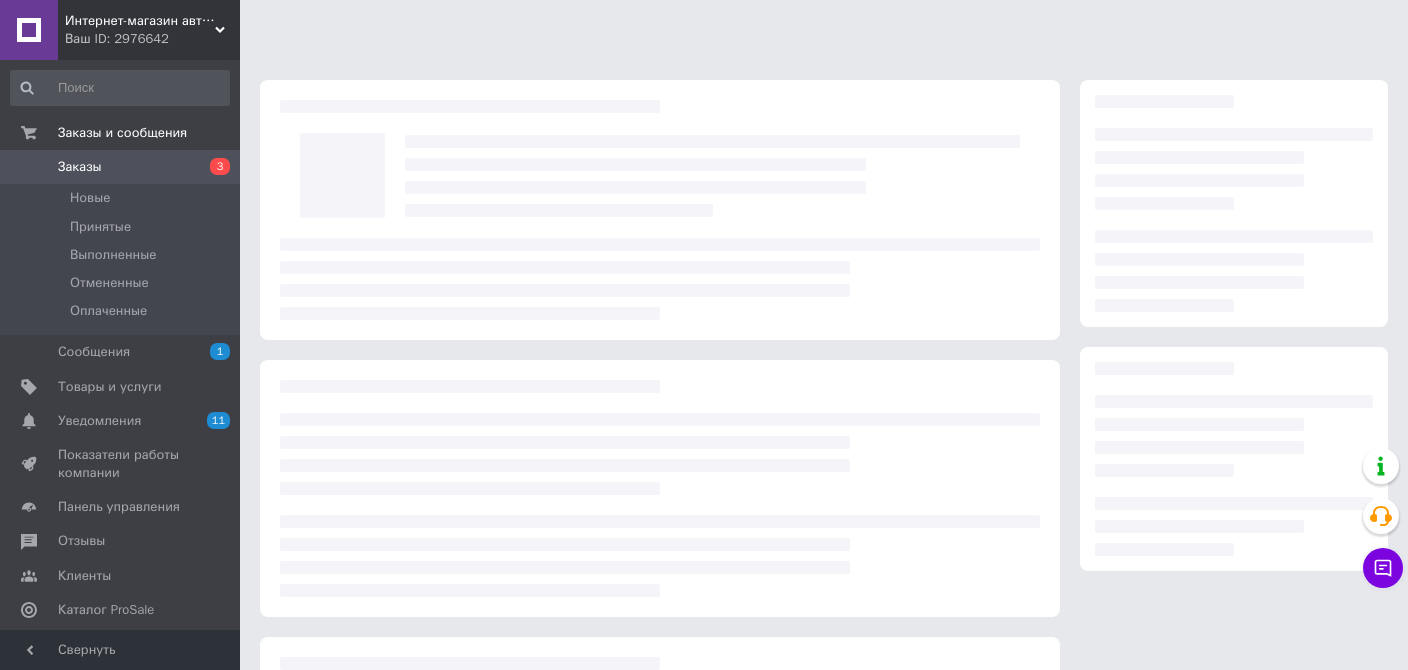 scroll, scrollTop: 0, scrollLeft: 0, axis: both 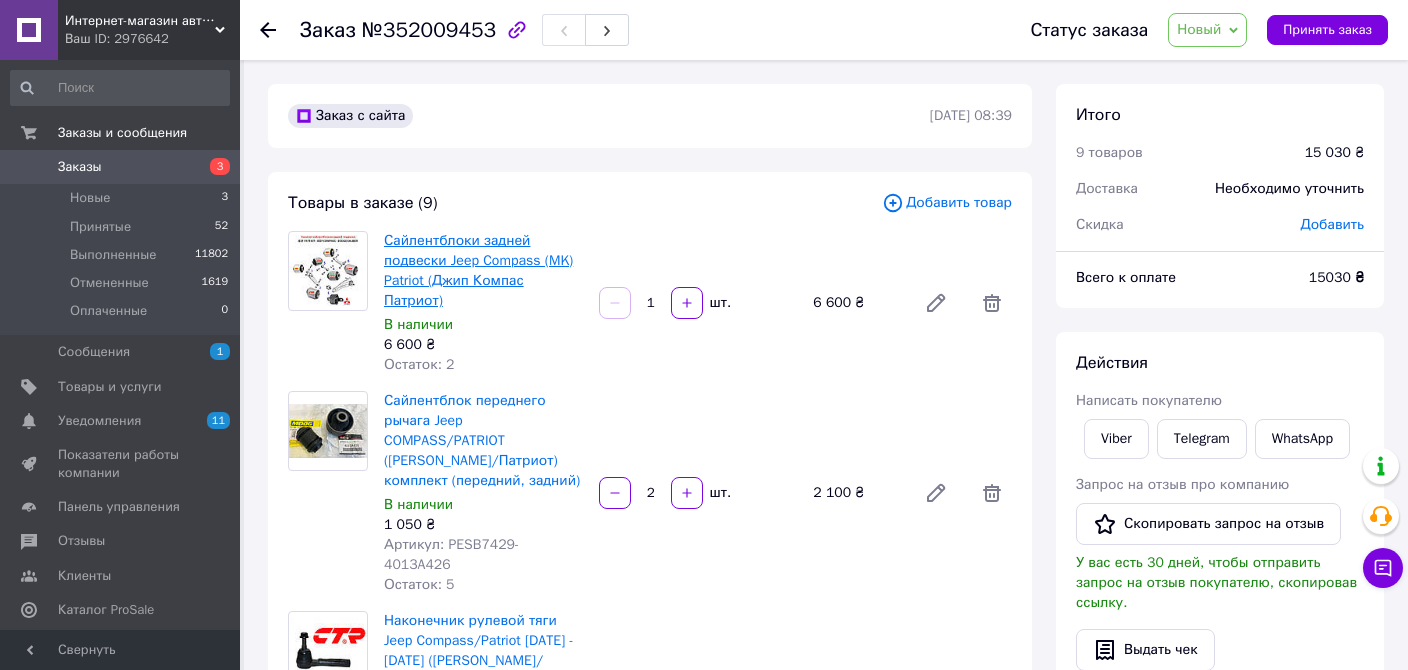 click on "Сайлентблоки задней подвески Jeep Compass (MK) Patriot (Джип Компас Патриот)" at bounding box center [478, 270] 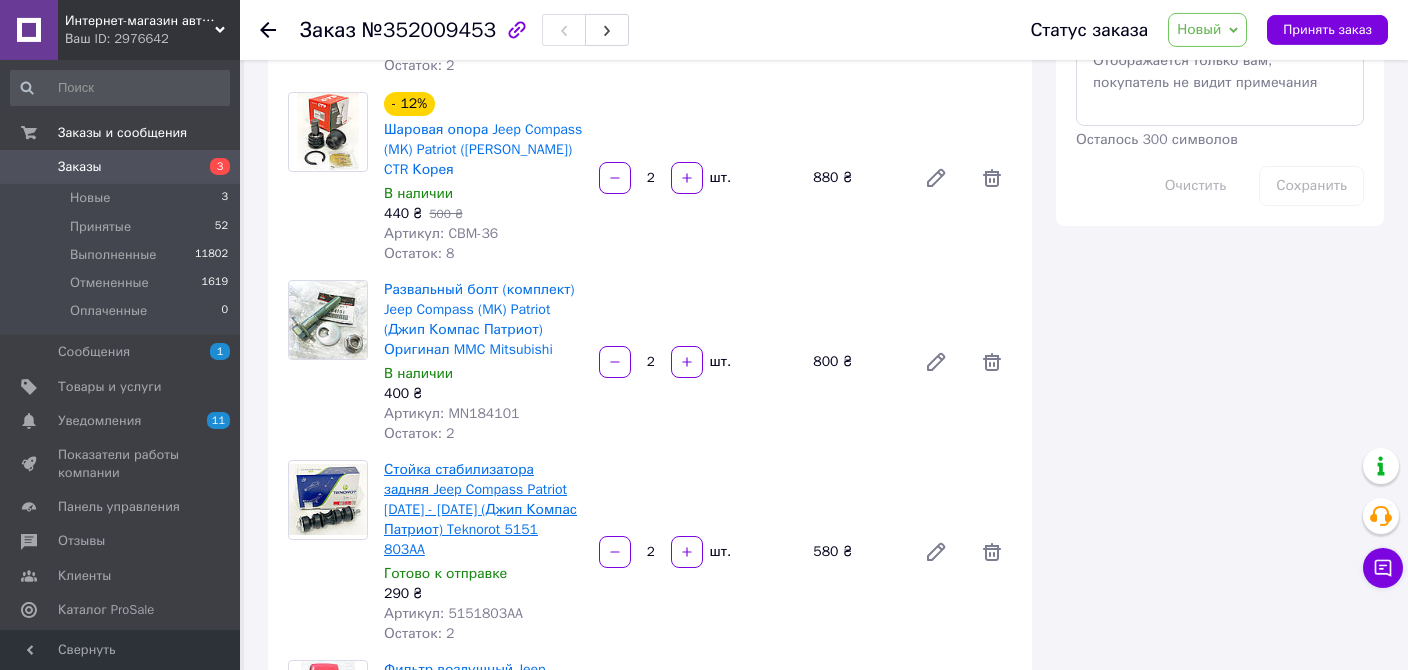 scroll, scrollTop: 1161, scrollLeft: 0, axis: vertical 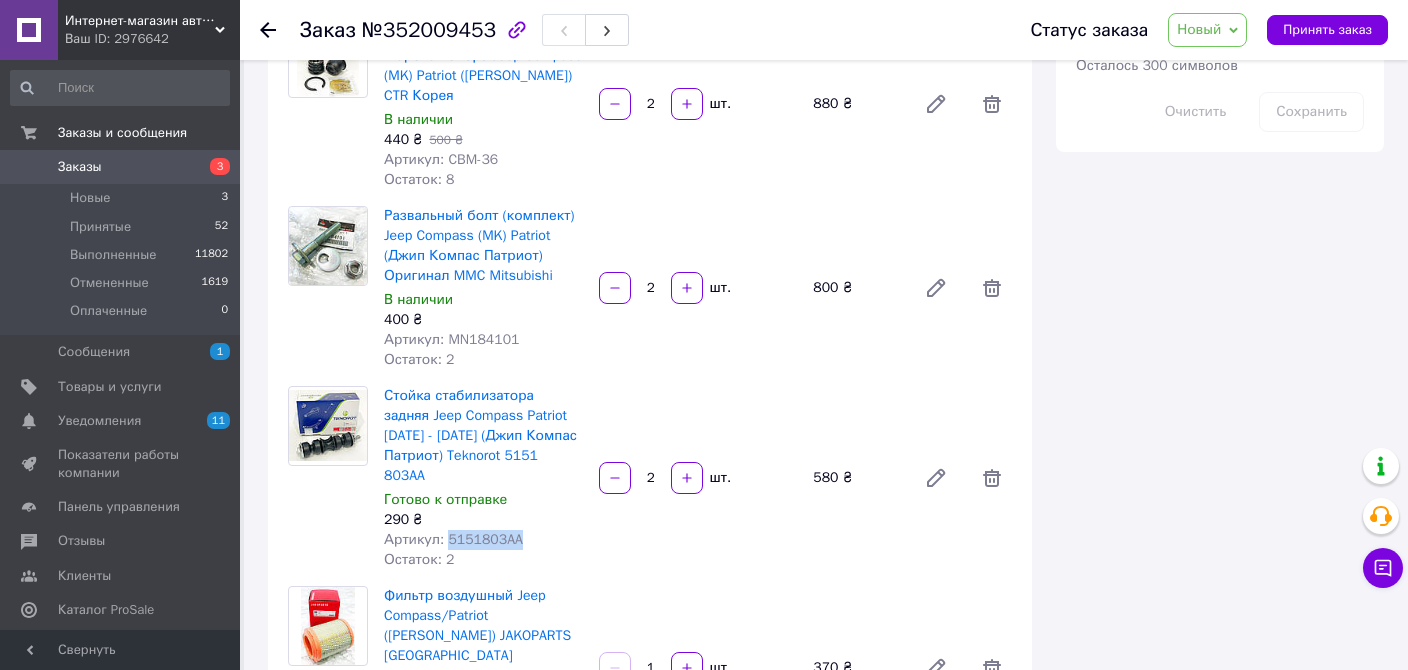 drag, startPoint x: 522, startPoint y: 440, endPoint x: 442, endPoint y: 437, distance: 80.05623 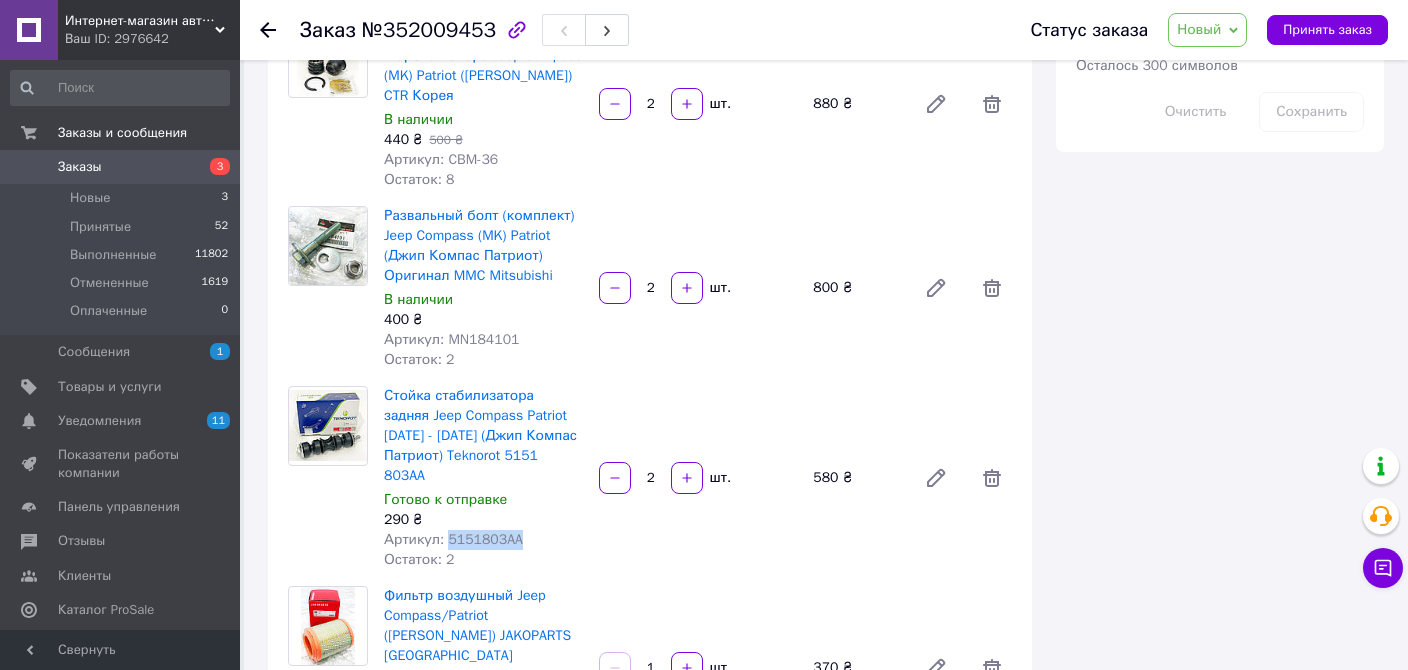 copy on "5151803AA" 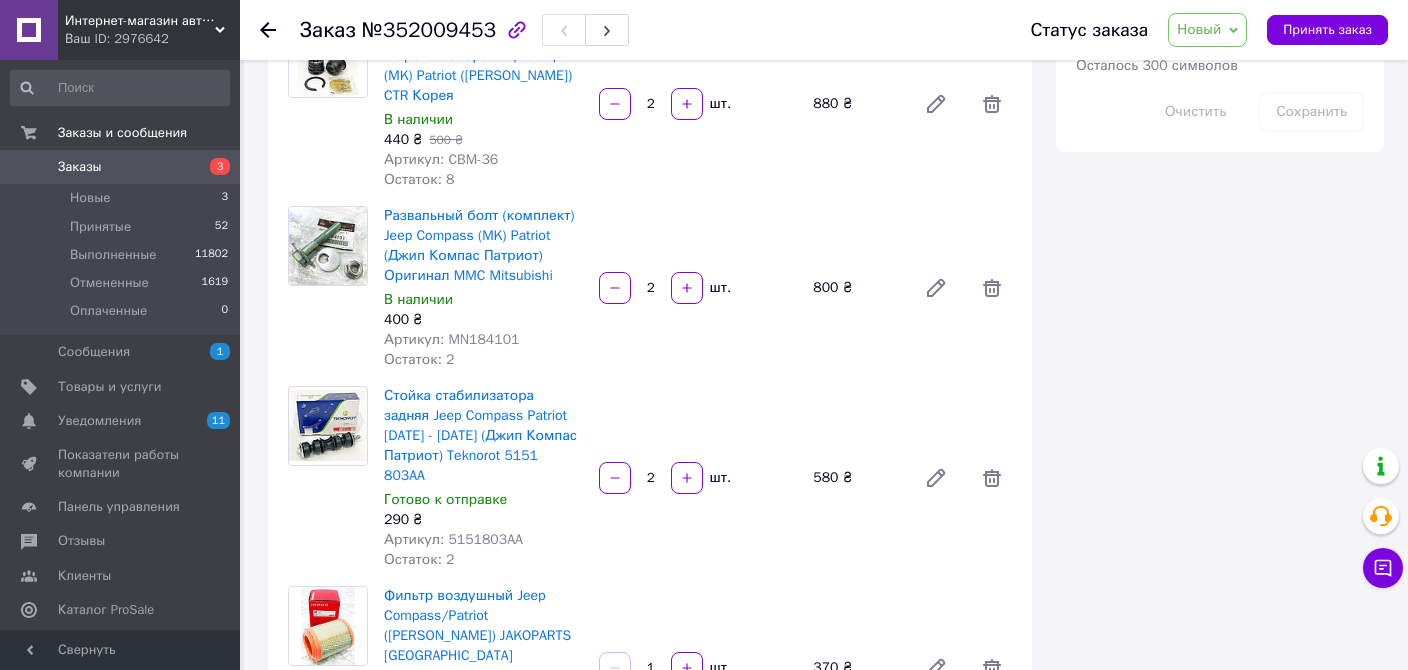 click on "Стойка стабилизатора задняя Jeep Compass Patriot [DATE] - [DATE] (Джип Компас Патриот) Teknorot 5151 803AA Готово к отправке 290 ₴ Артикул: 5151803AA Остаток: 2 2   шт. 580 ₴" at bounding box center (698, 478) 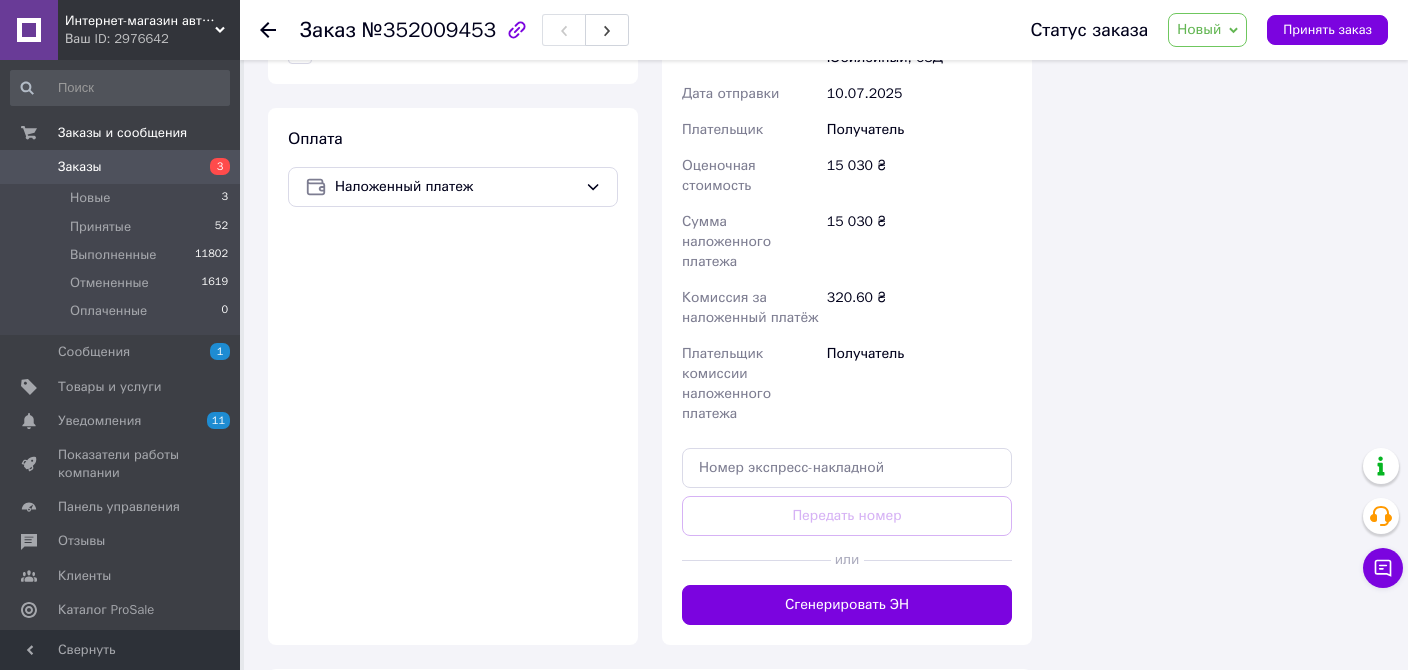 scroll, scrollTop: 1764, scrollLeft: 0, axis: vertical 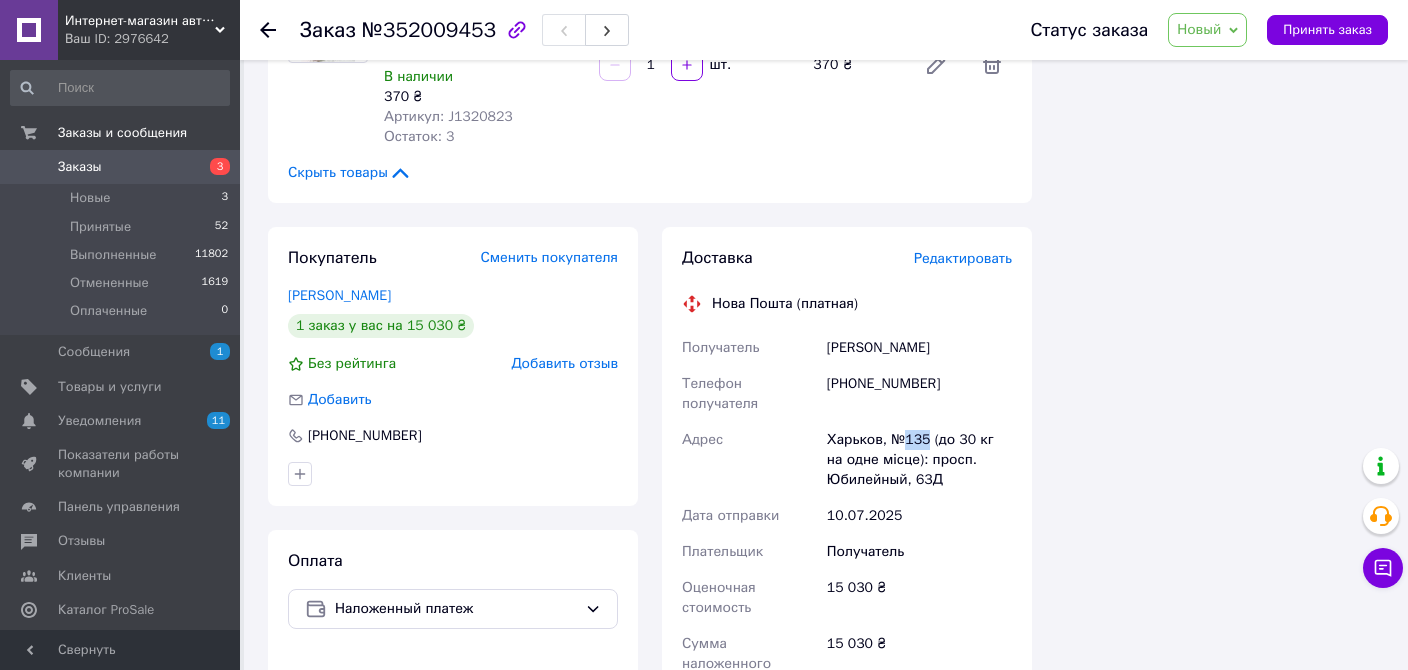 drag, startPoint x: 925, startPoint y: 320, endPoint x: 902, endPoint y: 318, distance: 23.086792 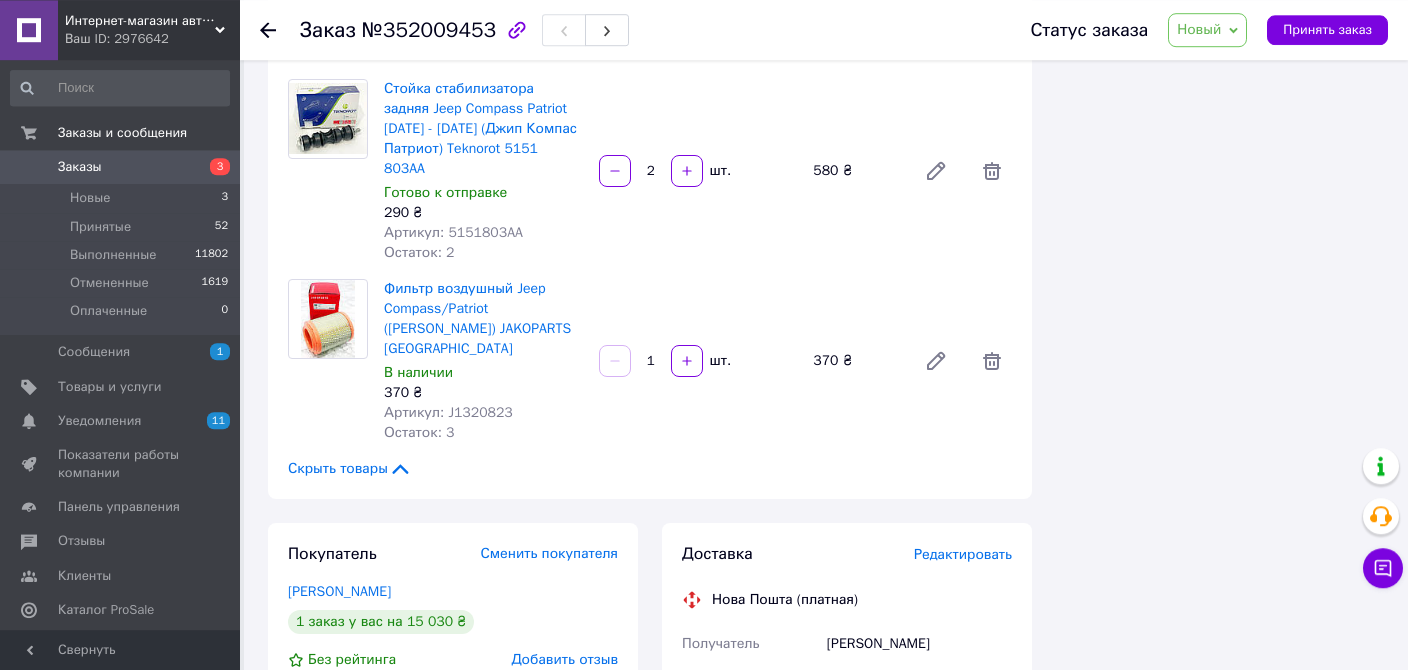 scroll, scrollTop: 1478, scrollLeft: 0, axis: vertical 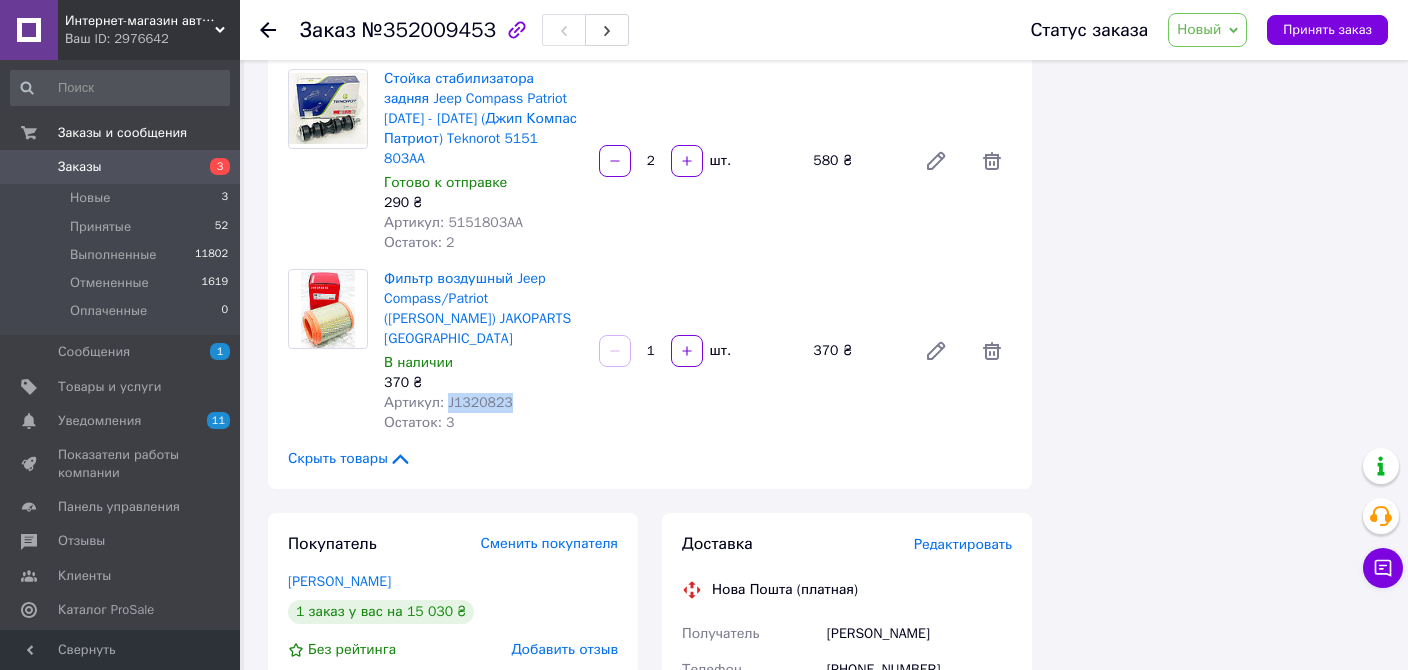 drag, startPoint x: 502, startPoint y: 309, endPoint x: 444, endPoint y: 302, distance: 58.420887 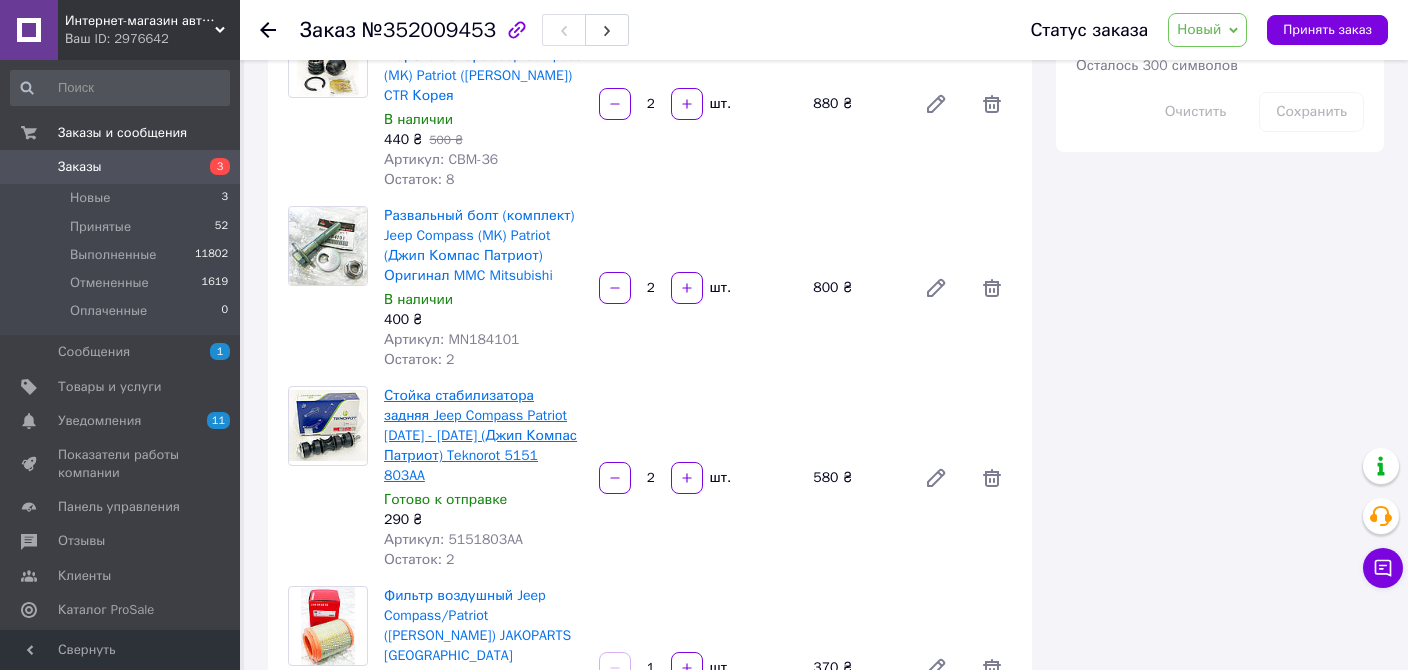 scroll, scrollTop: 1056, scrollLeft: 0, axis: vertical 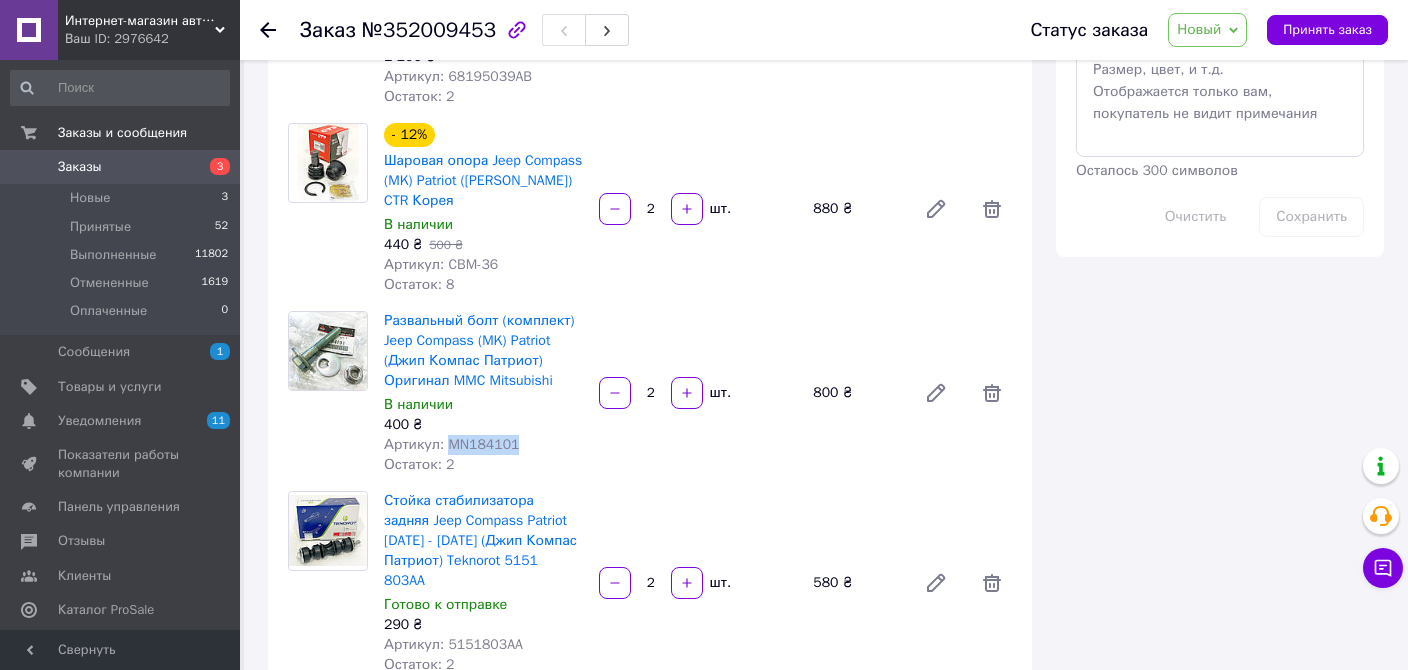 drag, startPoint x: 520, startPoint y: 364, endPoint x: 452, endPoint y: 363, distance: 68.007355 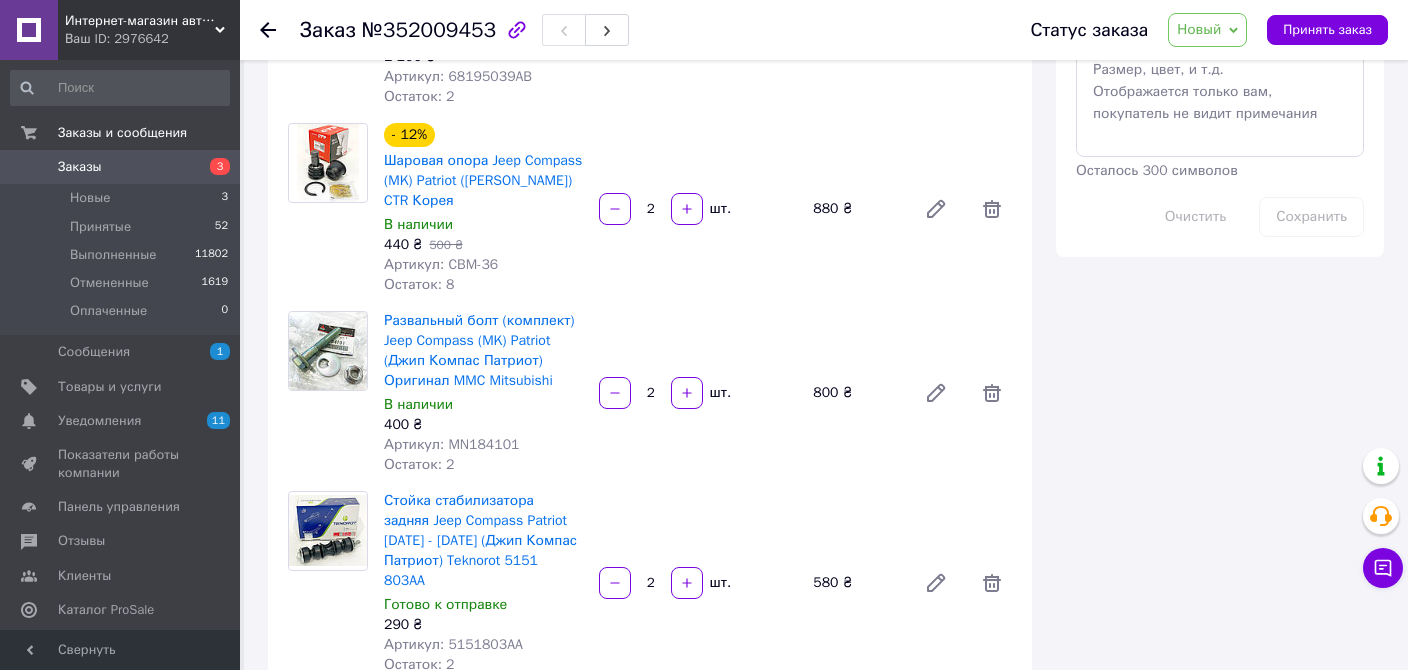 click on "Артикул: MN184101" at bounding box center (483, 445) 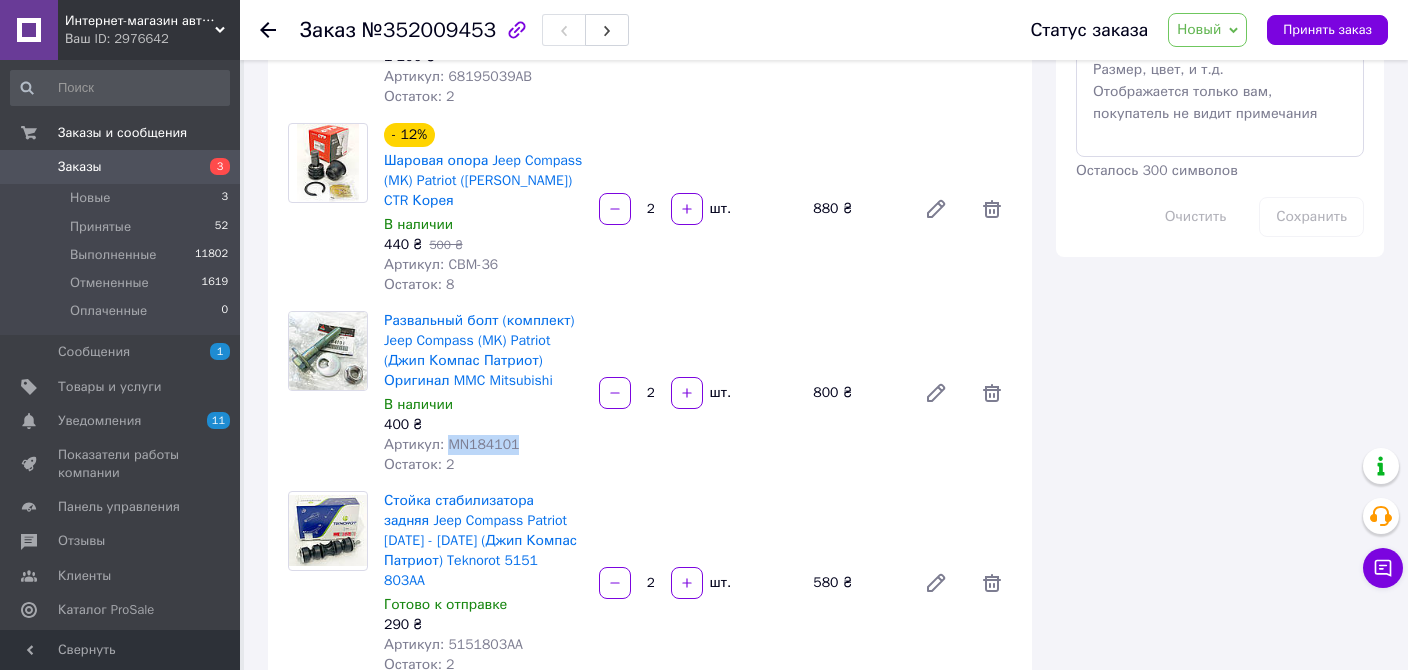 drag, startPoint x: 445, startPoint y: 366, endPoint x: 511, endPoint y: 366, distance: 66 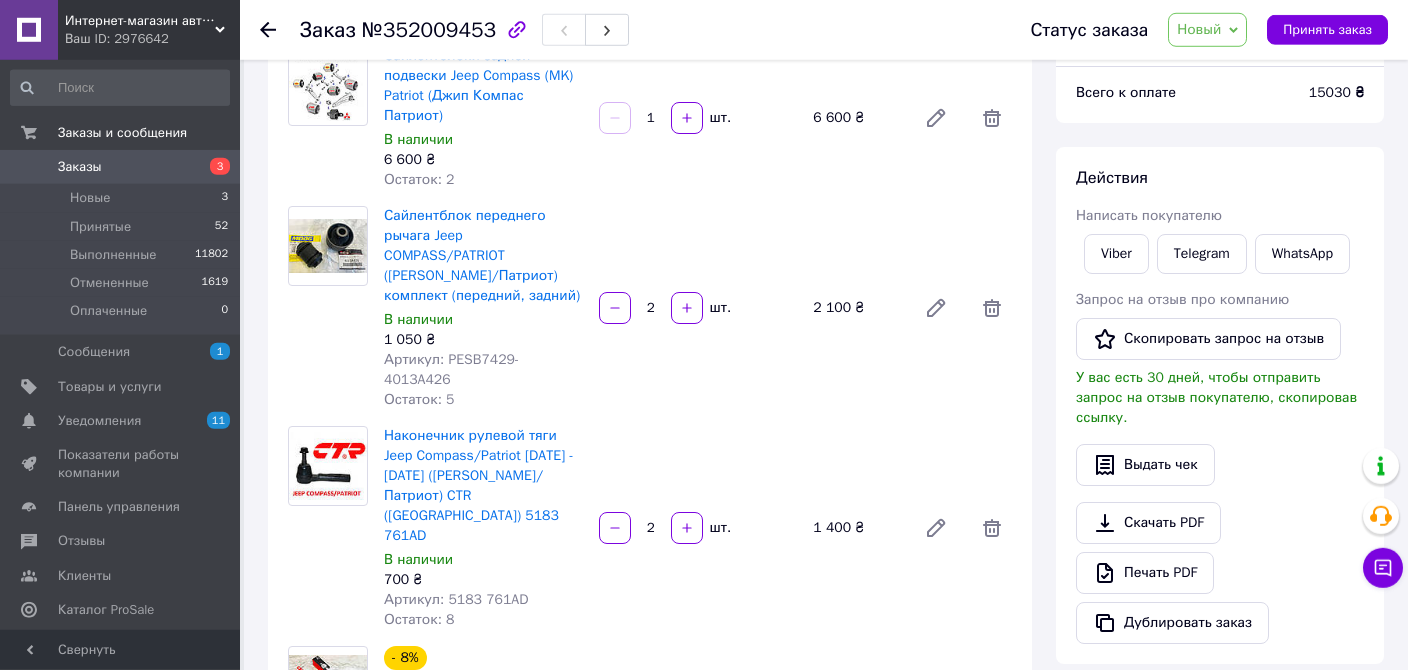 scroll, scrollTop: 211, scrollLeft: 0, axis: vertical 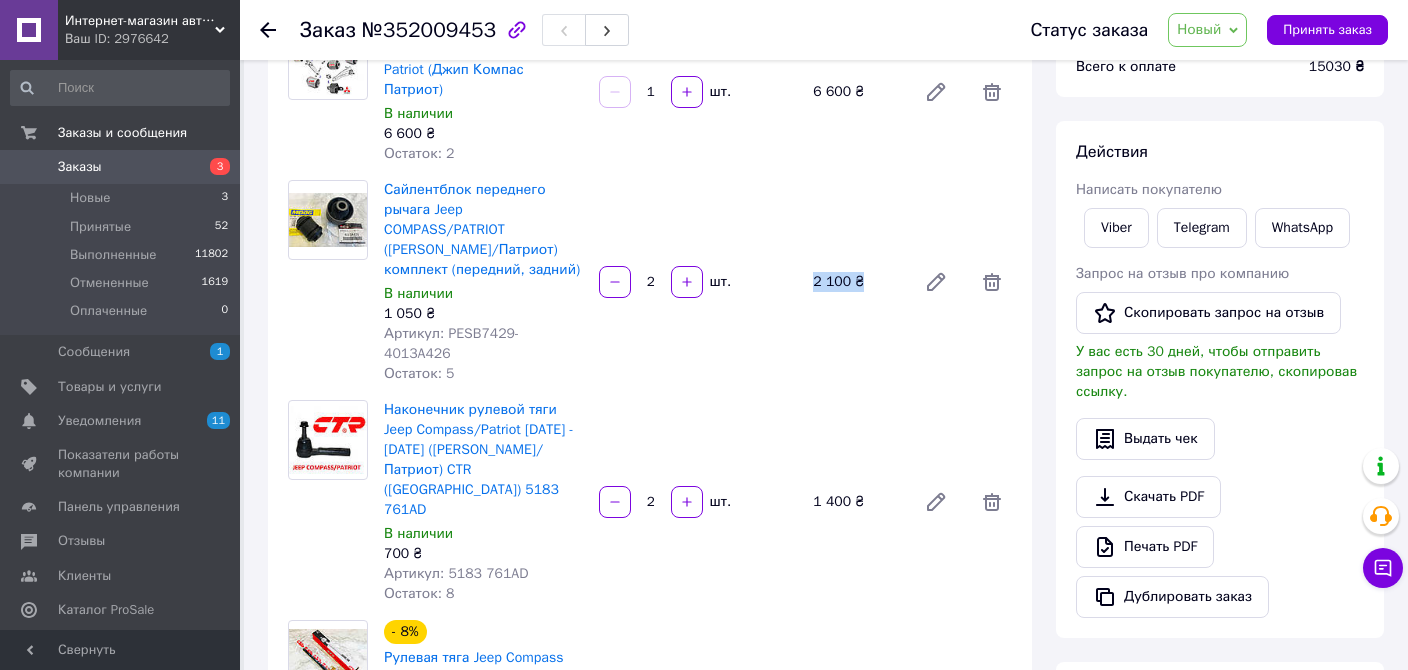 drag, startPoint x: 868, startPoint y: 257, endPoint x: 804, endPoint y: 253, distance: 64.12488 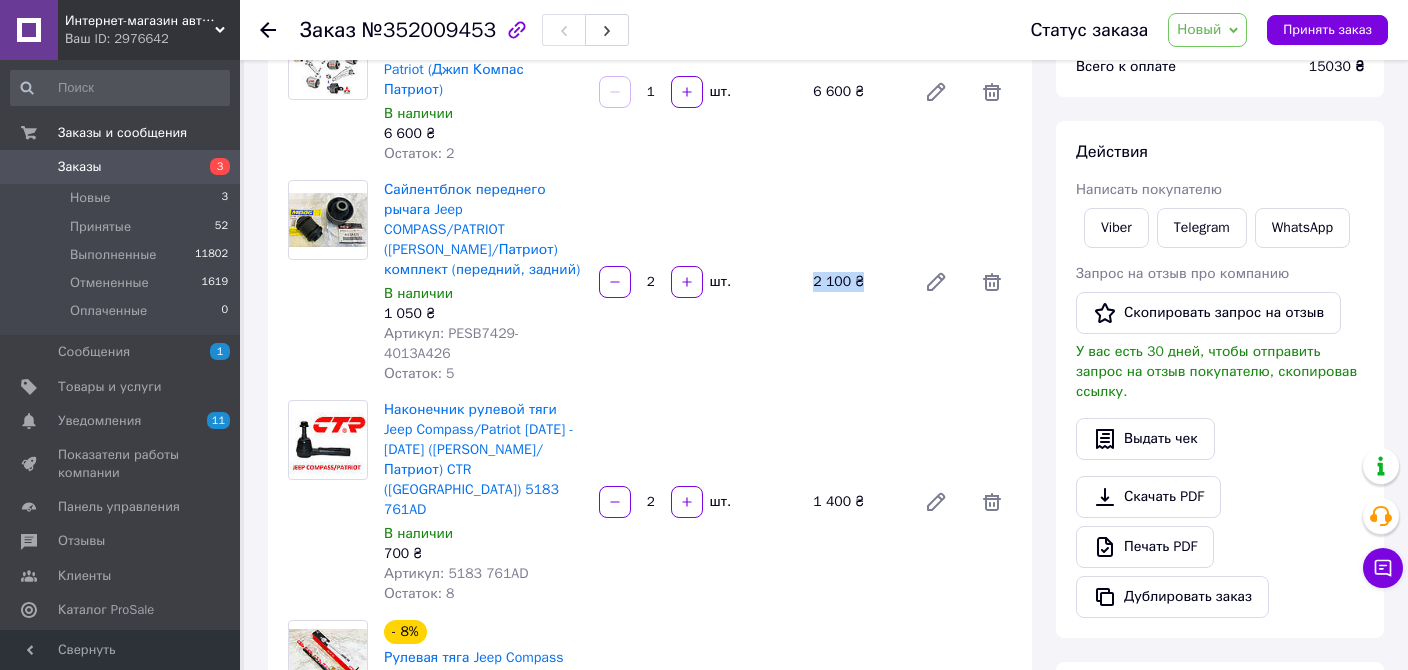 drag, startPoint x: 817, startPoint y: 252, endPoint x: 860, endPoint y: 252, distance: 43 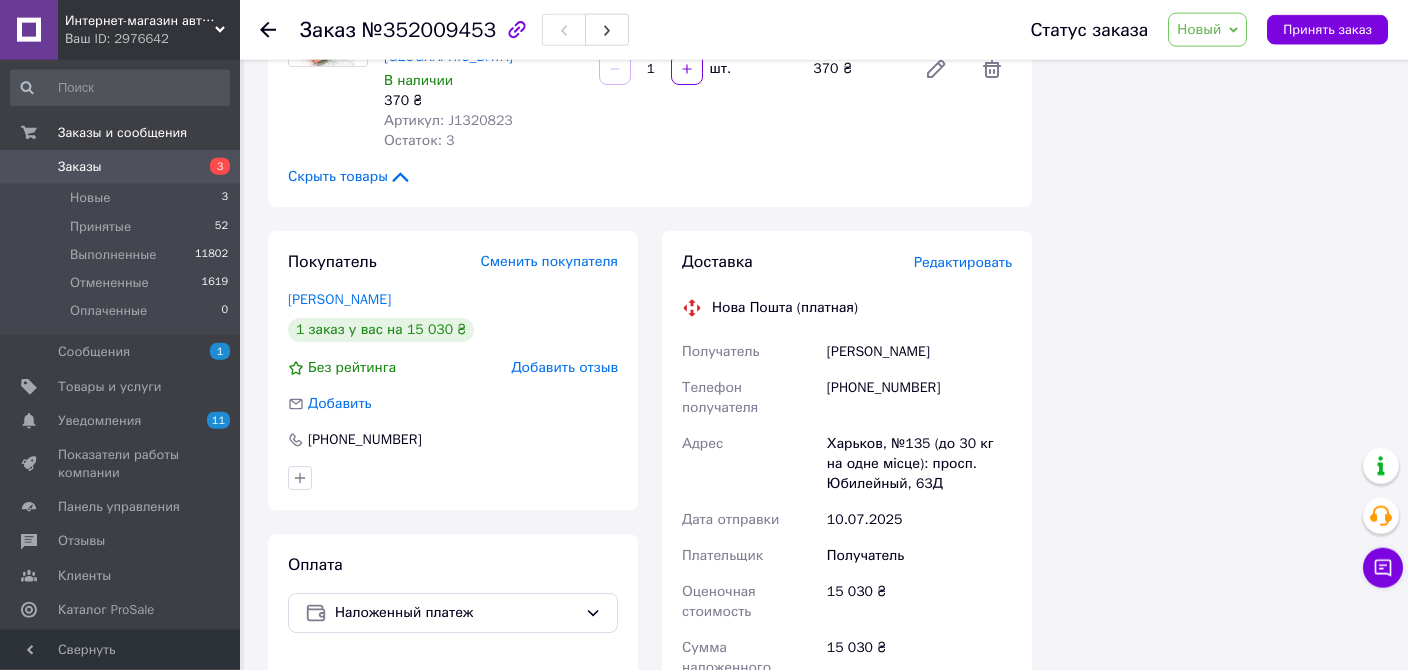 scroll, scrollTop: 1658, scrollLeft: 0, axis: vertical 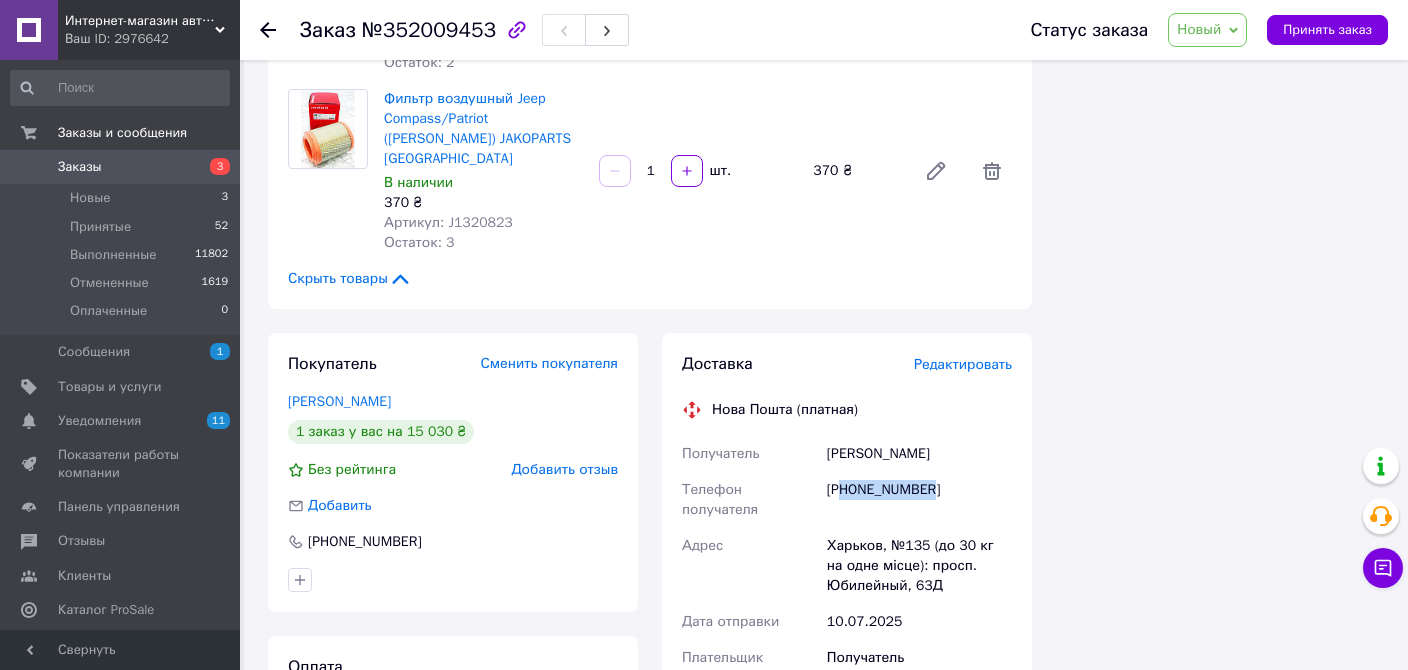 drag, startPoint x: 944, startPoint y: 390, endPoint x: 847, endPoint y: 389, distance: 97.00516 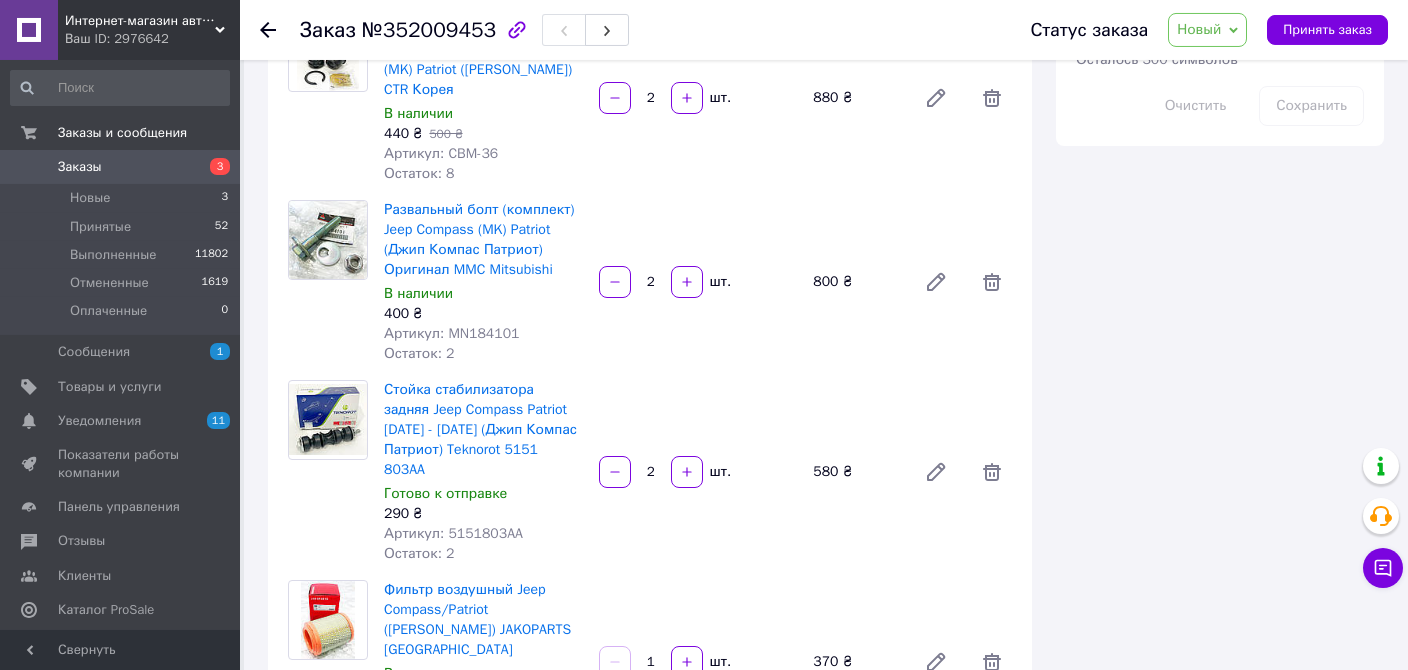 scroll, scrollTop: 1130, scrollLeft: 0, axis: vertical 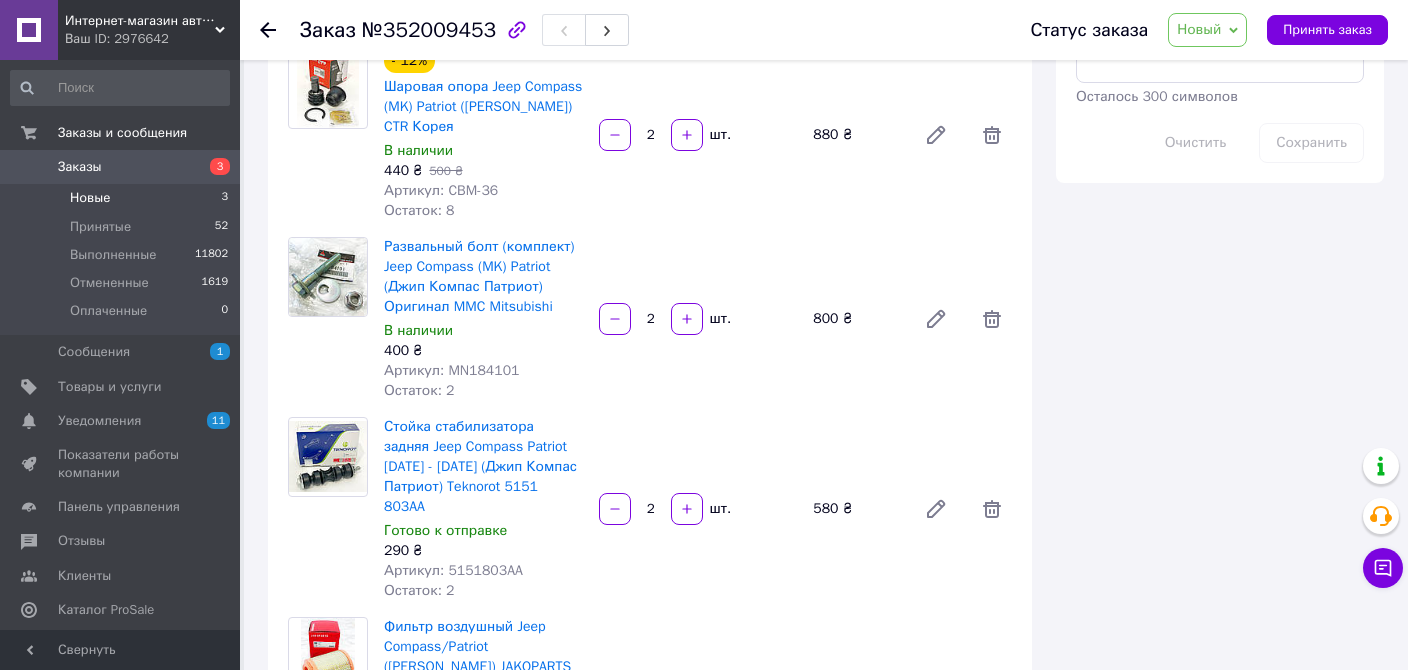 click on "Новые" at bounding box center (90, 198) 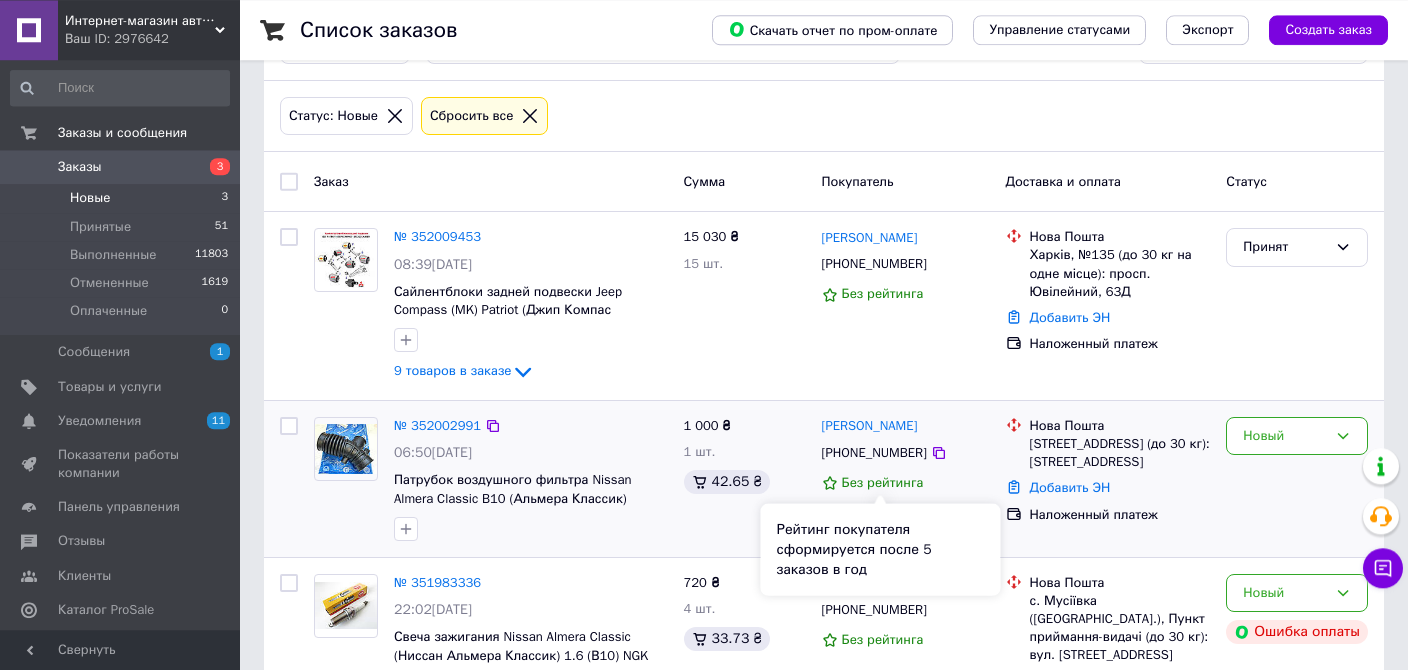 scroll, scrollTop: 141, scrollLeft: 0, axis: vertical 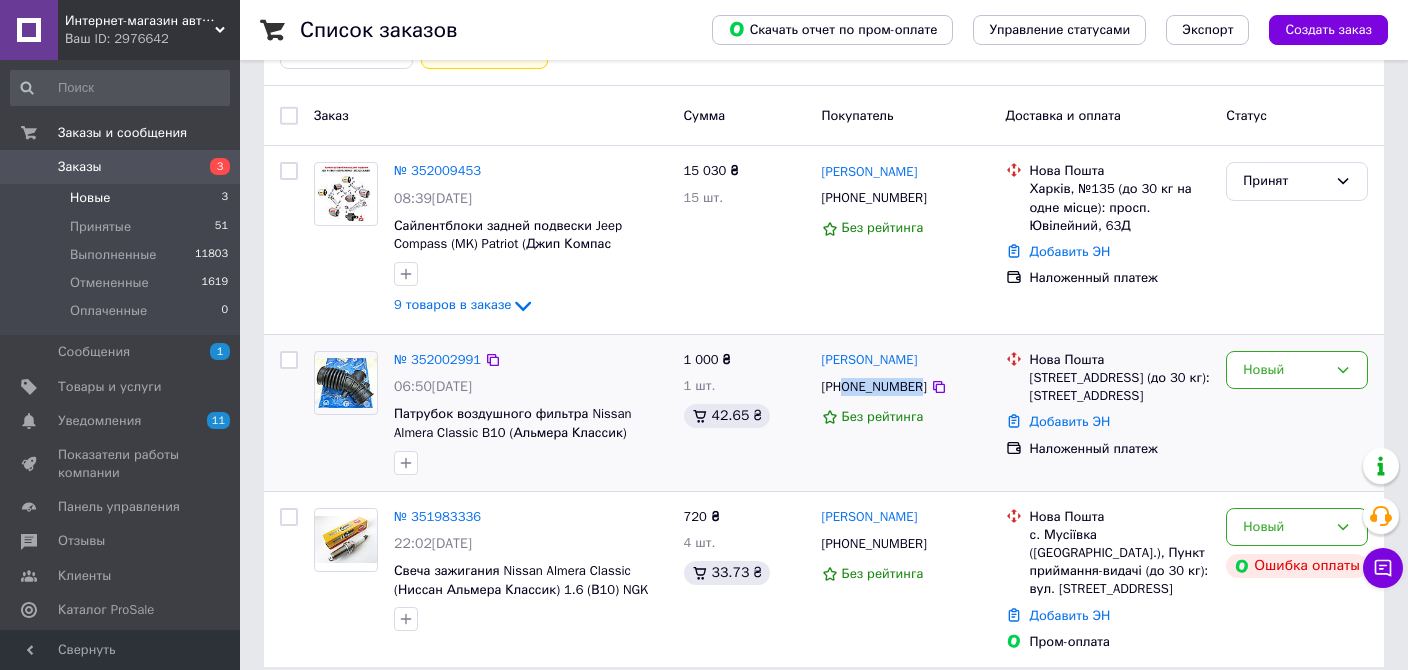 drag, startPoint x: 848, startPoint y: 385, endPoint x: 912, endPoint y: 389, distance: 64.12488 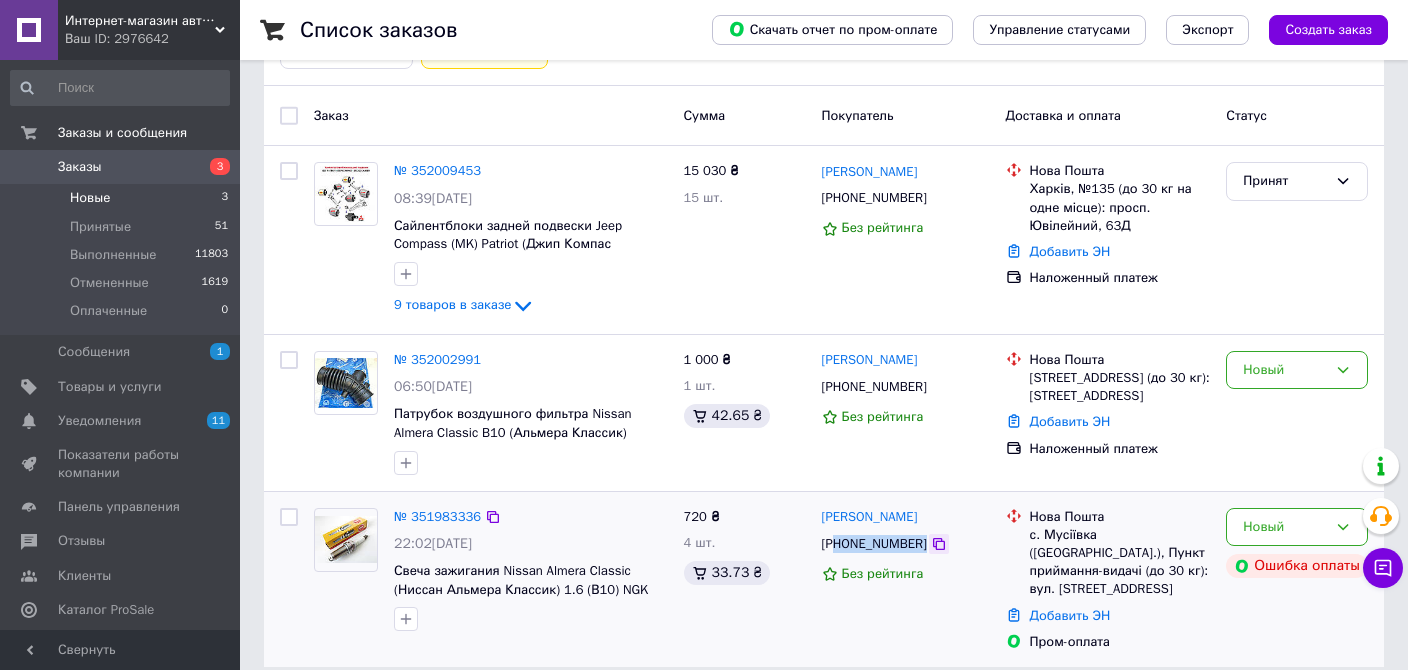 drag, startPoint x: 840, startPoint y: 543, endPoint x: 924, endPoint y: 538, distance: 84.14868 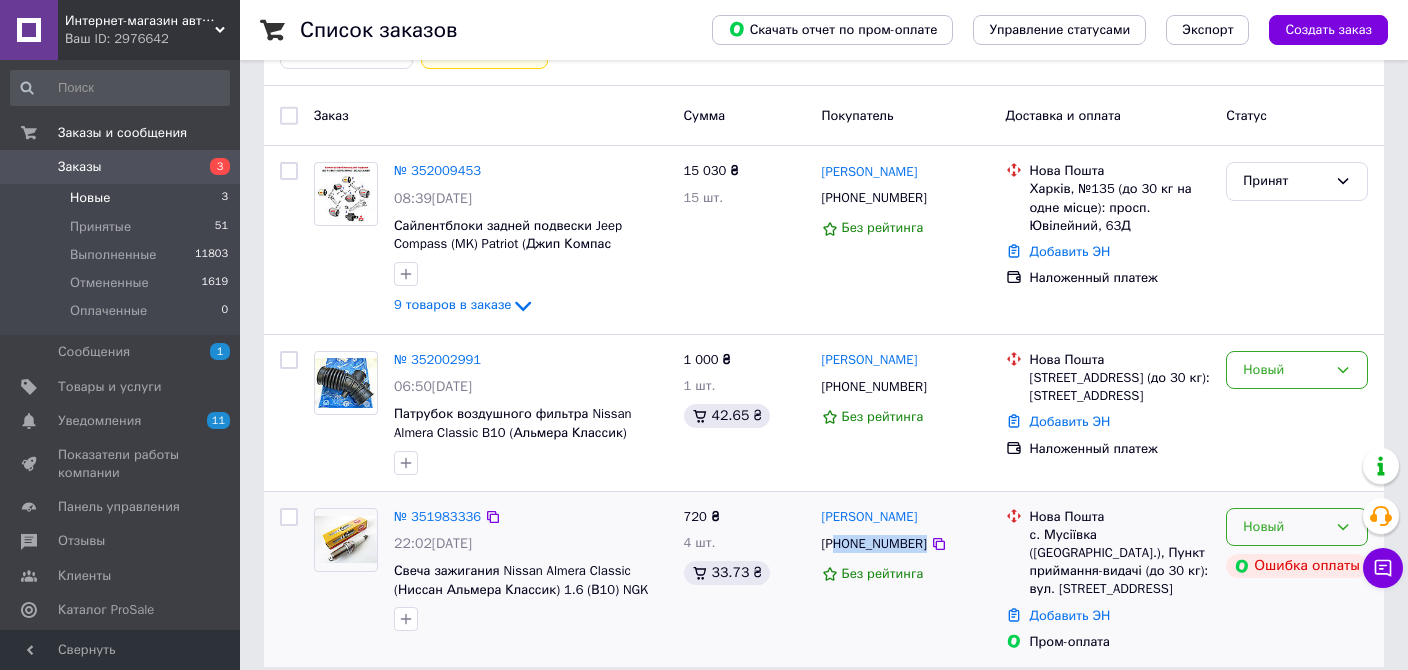 click on "Новый" at bounding box center [1285, 527] 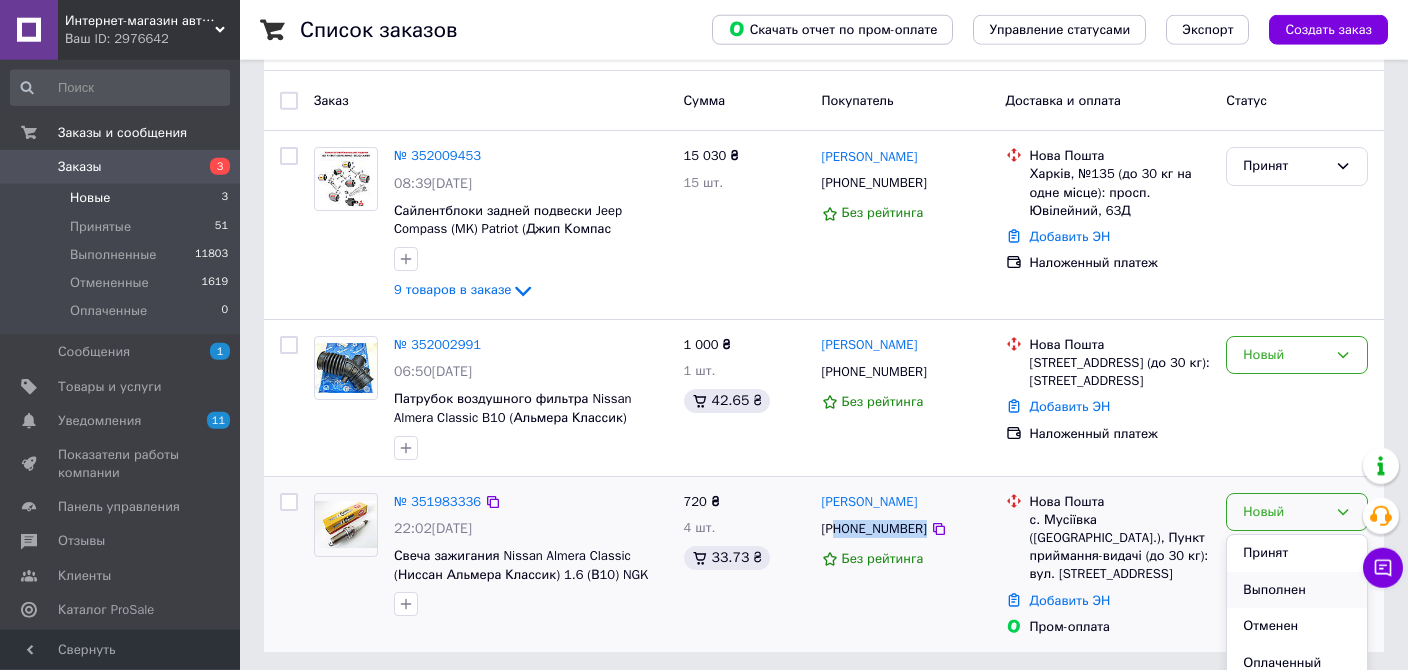 scroll, scrollTop: 165, scrollLeft: 0, axis: vertical 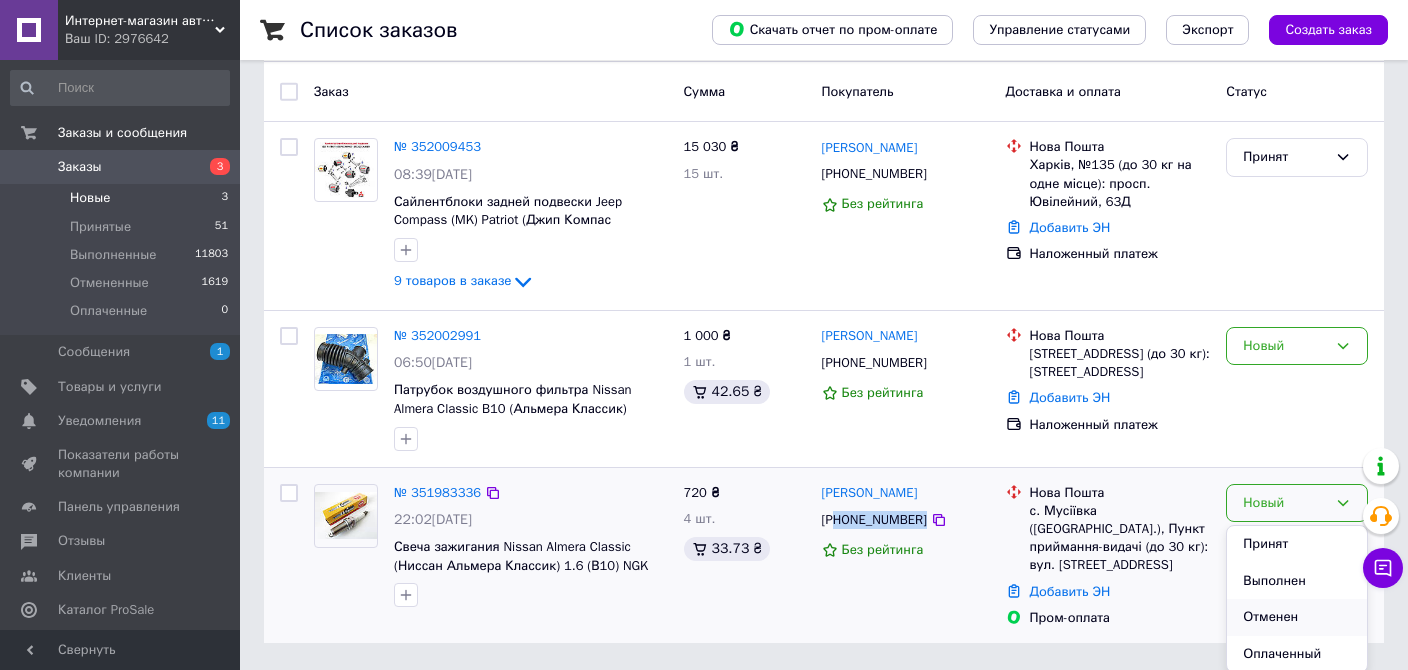click on "Отменен" at bounding box center [1297, 617] 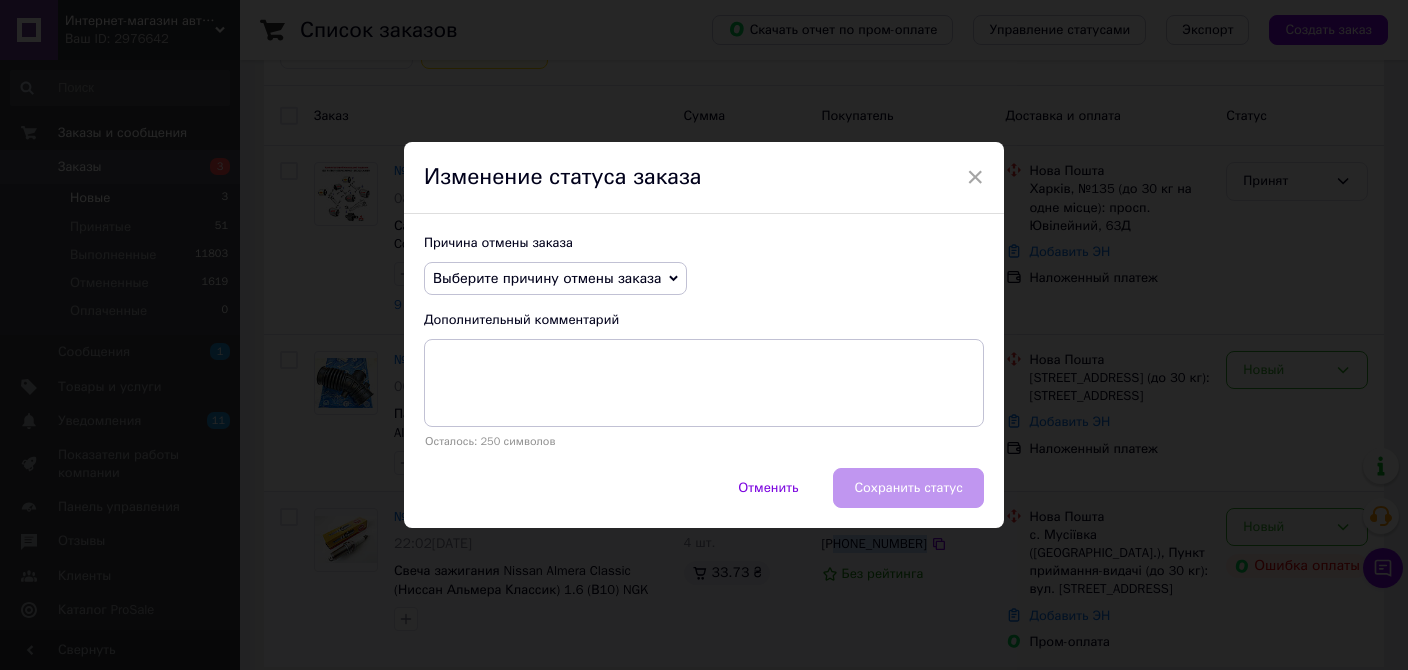 click on "Выберите причину отмены заказа" at bounding box center [547, 278] 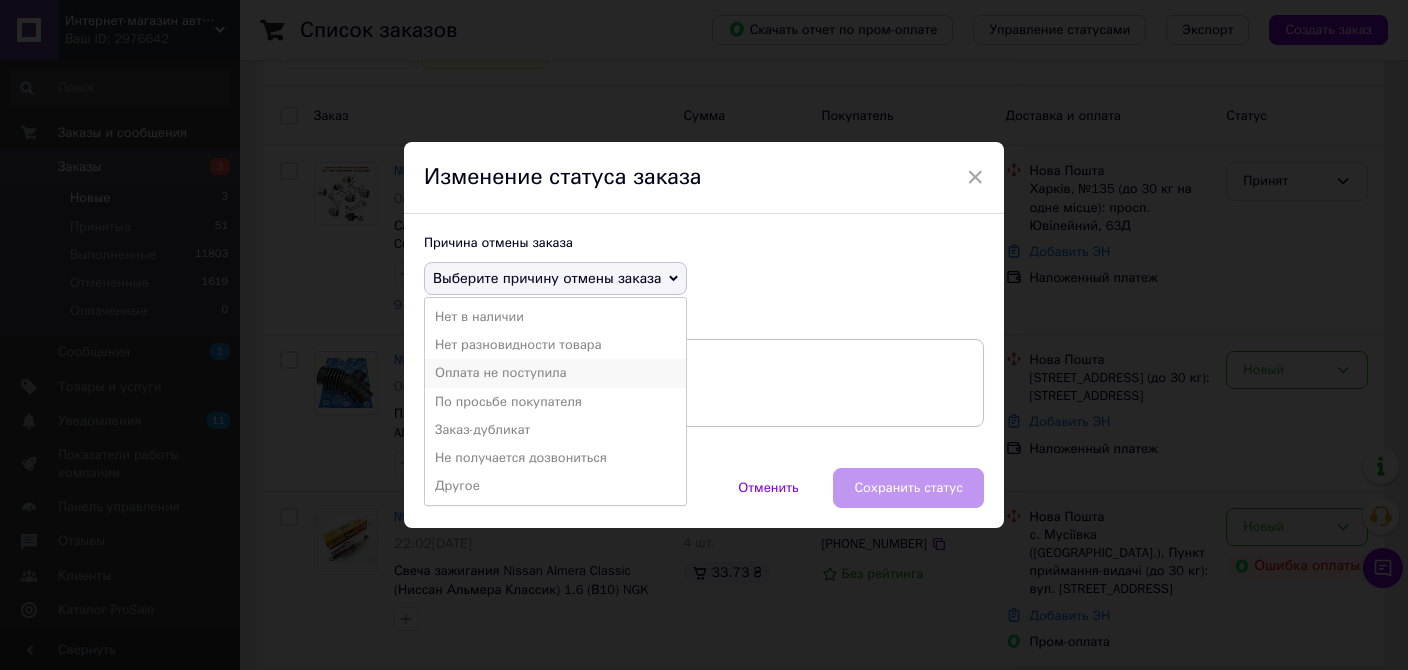 click on "Оплата не поступила" at bounding box center (555, 373) 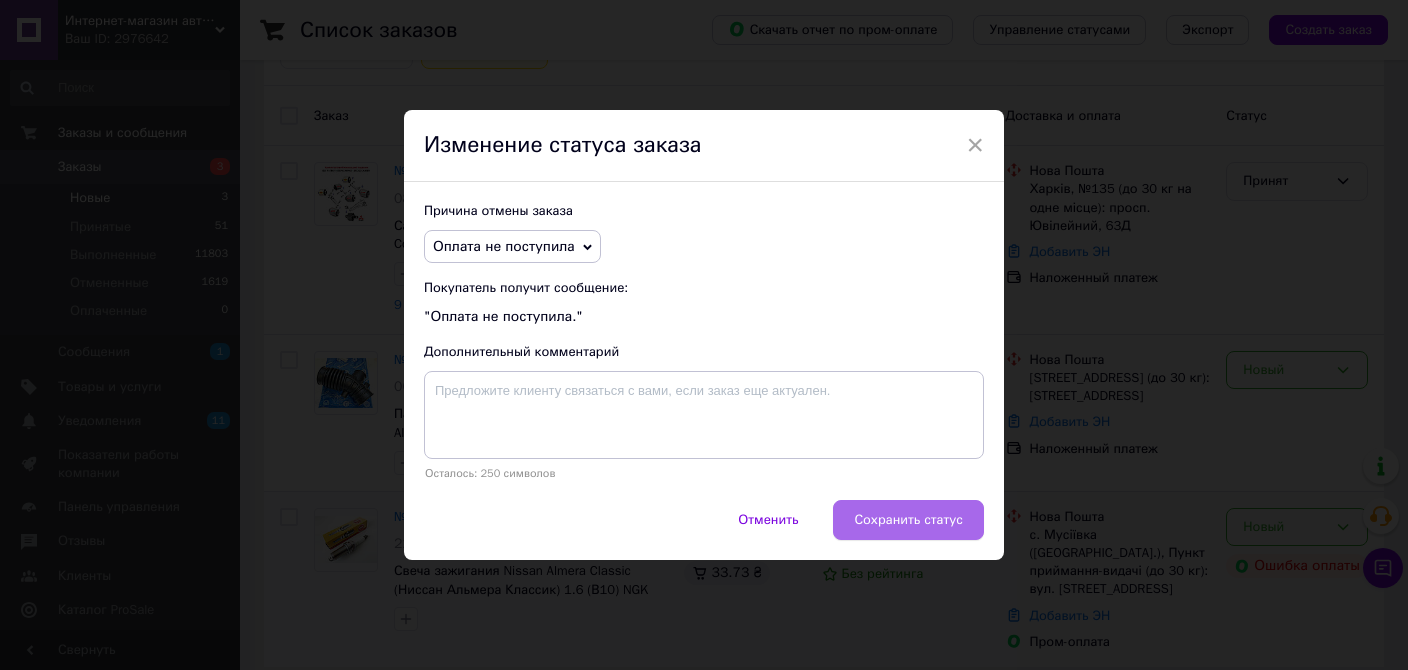 click on "Сохранить статус" at bounding box center (908, 520) 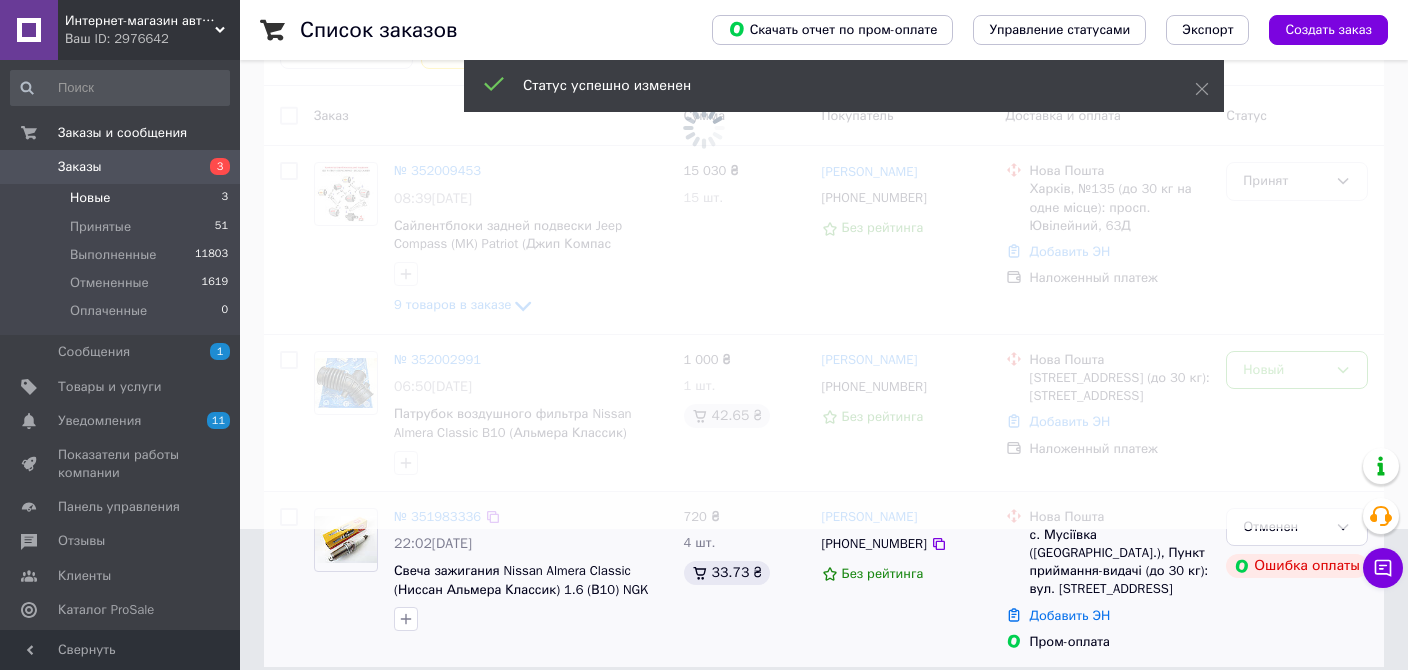 scroll, scrollTop: 0, scrollLeft: 0, axis: both 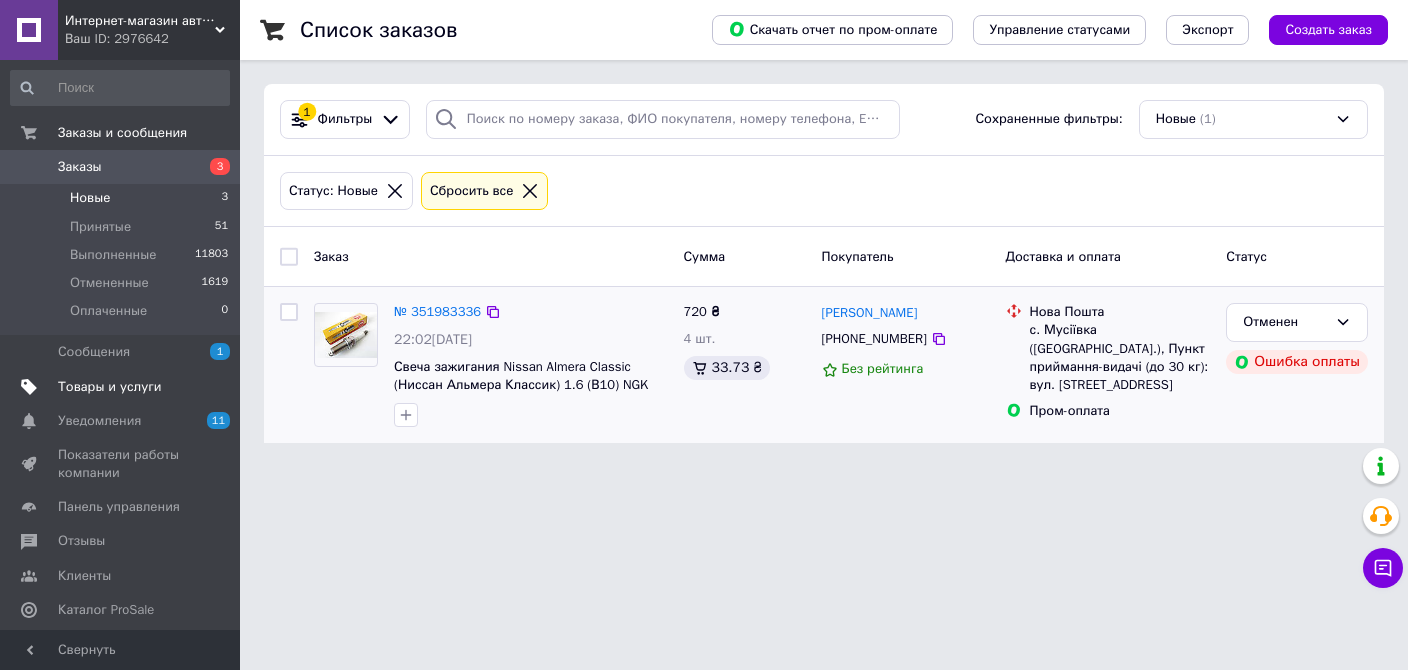 click on "Товары и услуги" at bounding box center [110, 387] 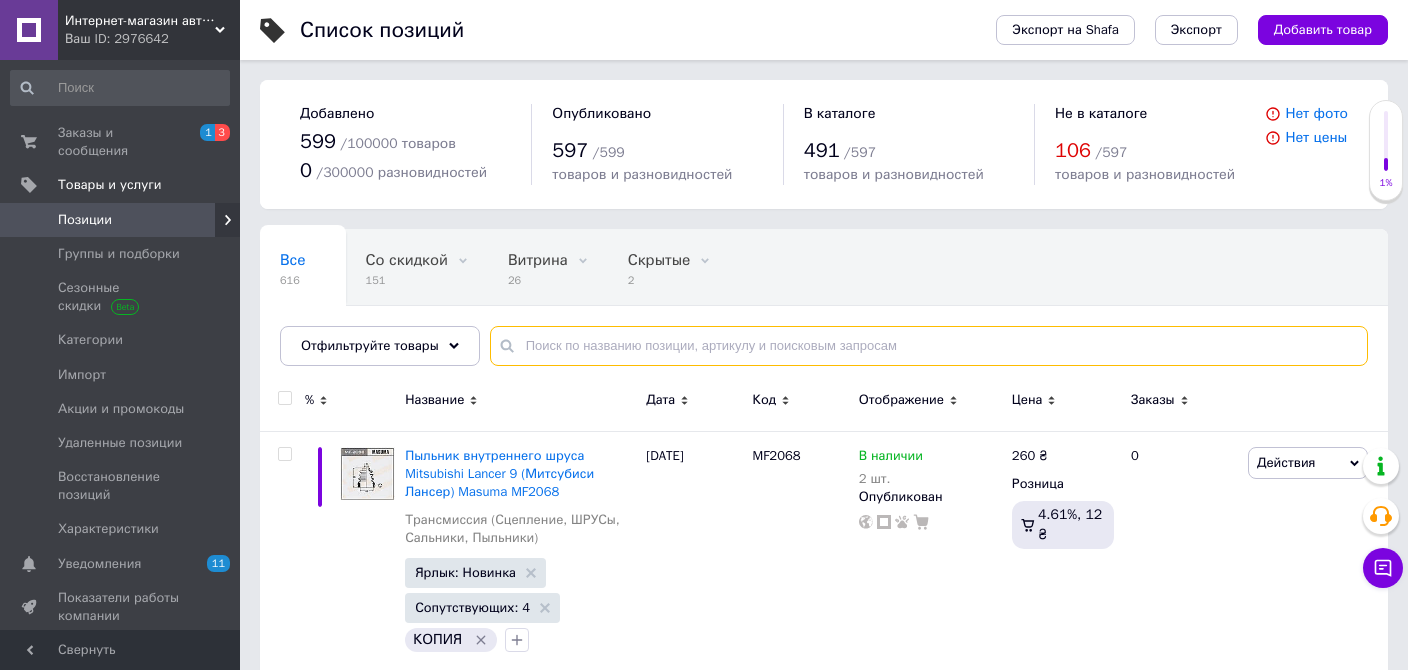 click at bounding box center (929, 346) 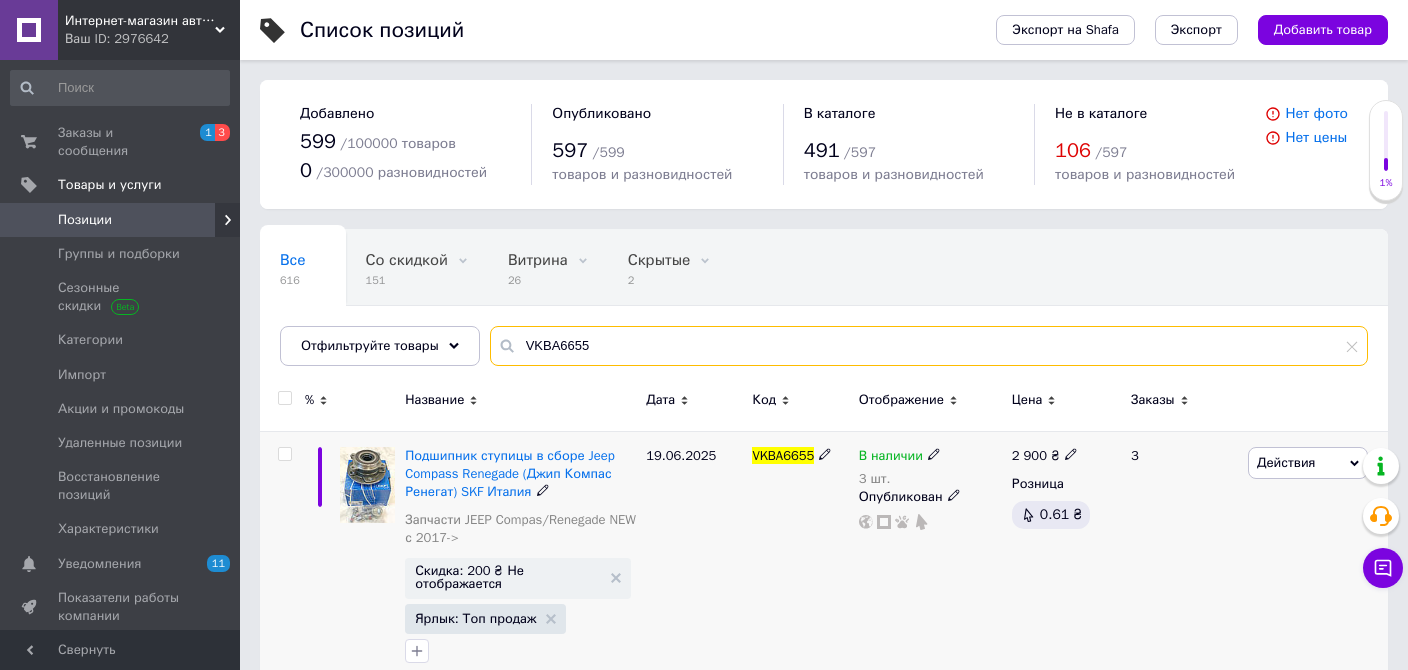 type on "VKBA6655" 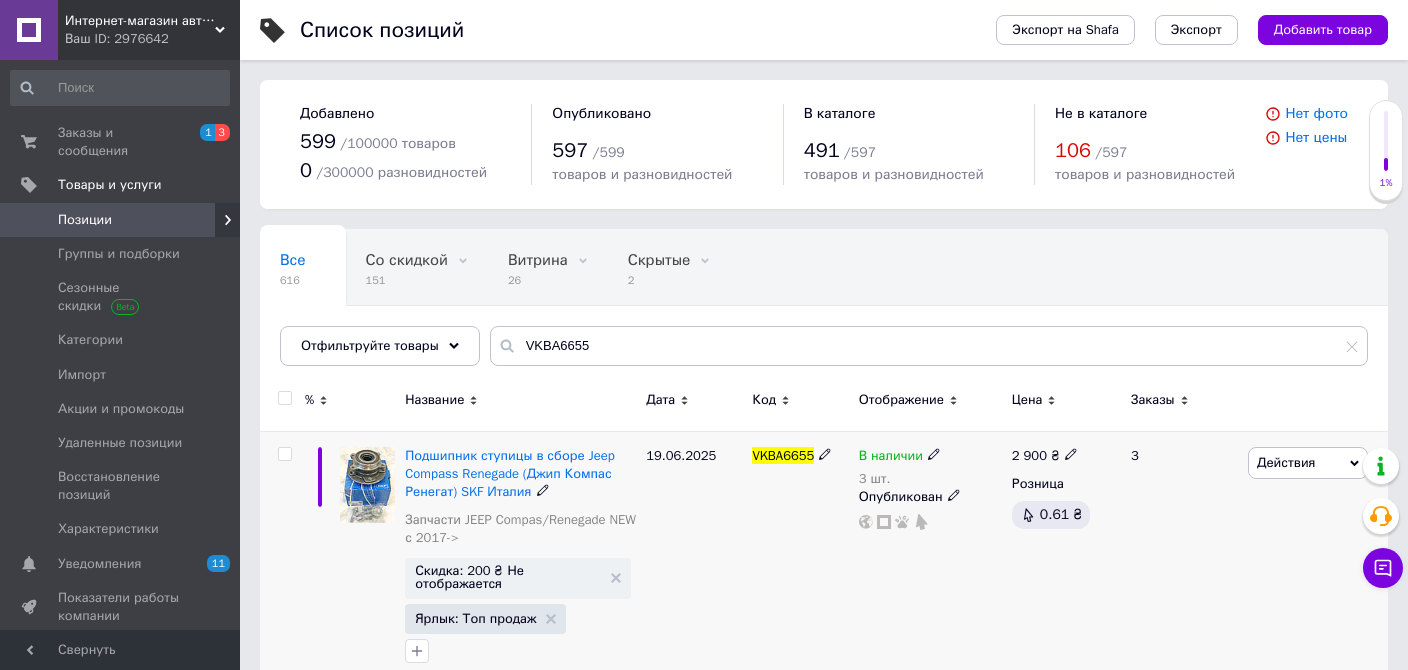 click 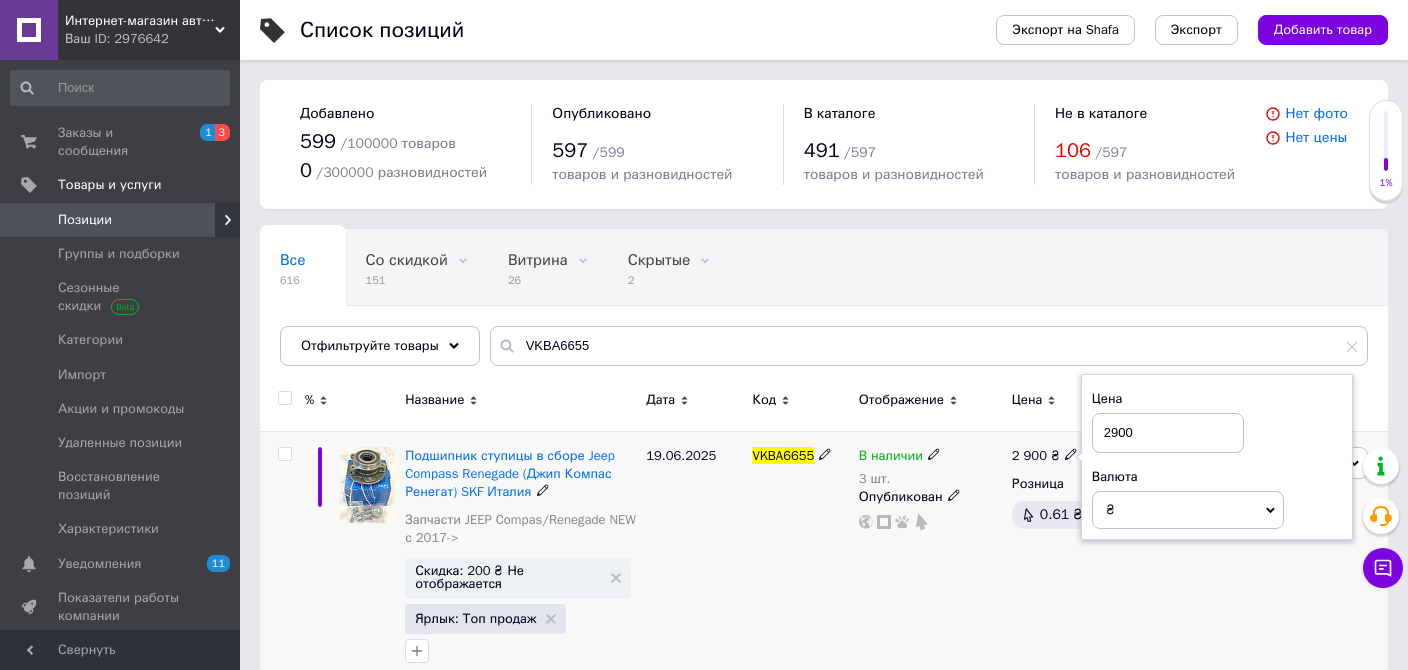 drag, startPoint x: 1143, startPoint y: 426, endPoint x: 1078, endPoint y: 429, distance: 65.06919 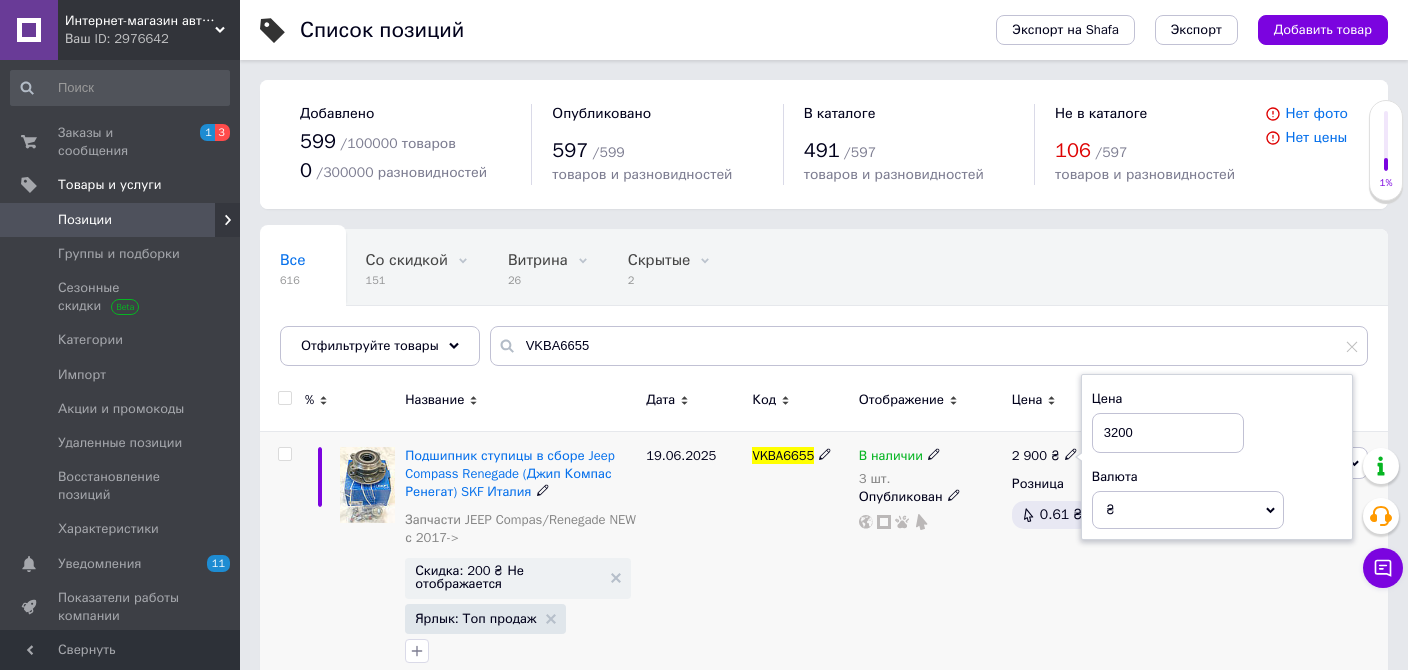 type on "3200" 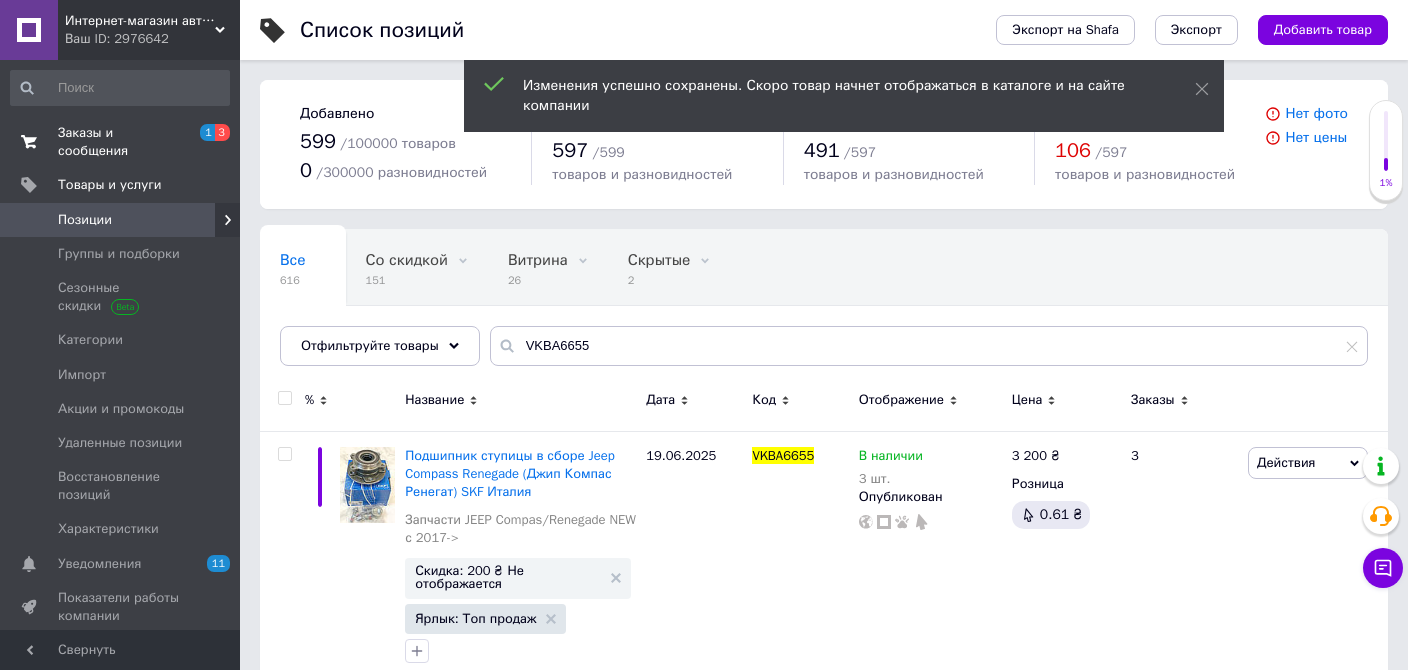 click on "Заказы и сообщения" at bounding box center (121, 142) 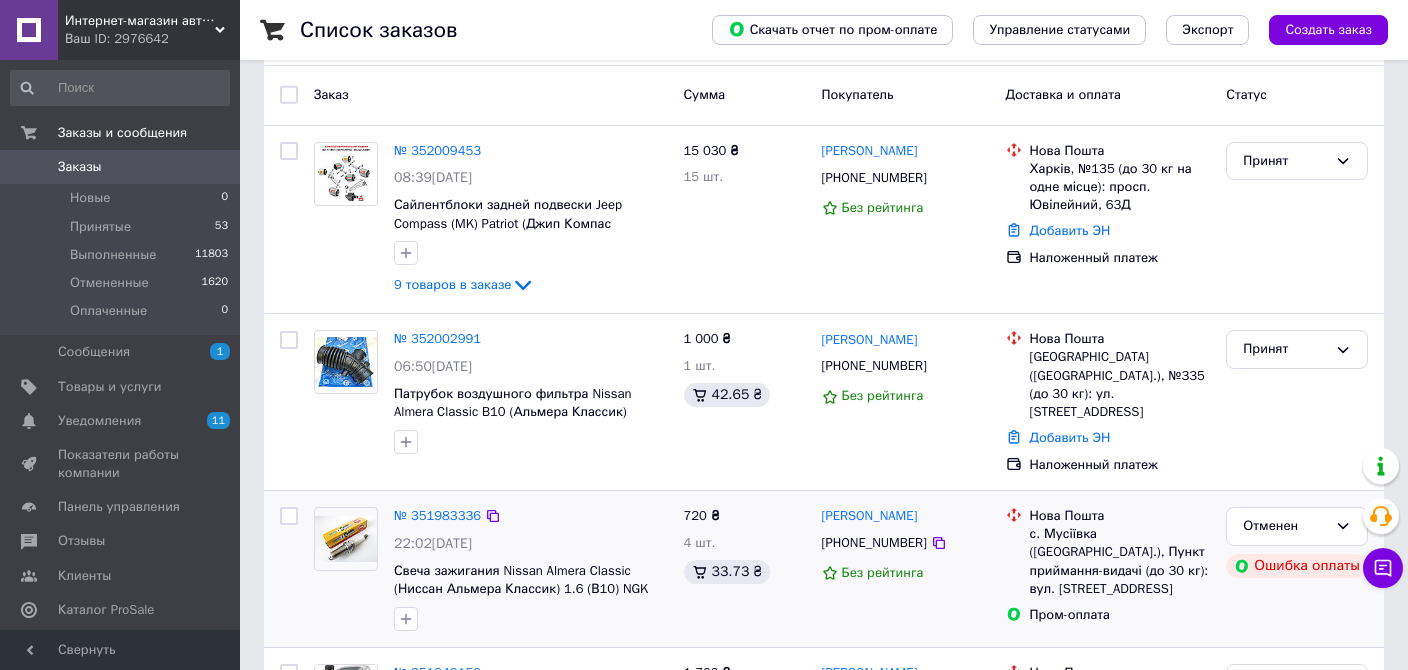 scroll, scrollTop: 316, scrollLeft: 0, axis: vertical 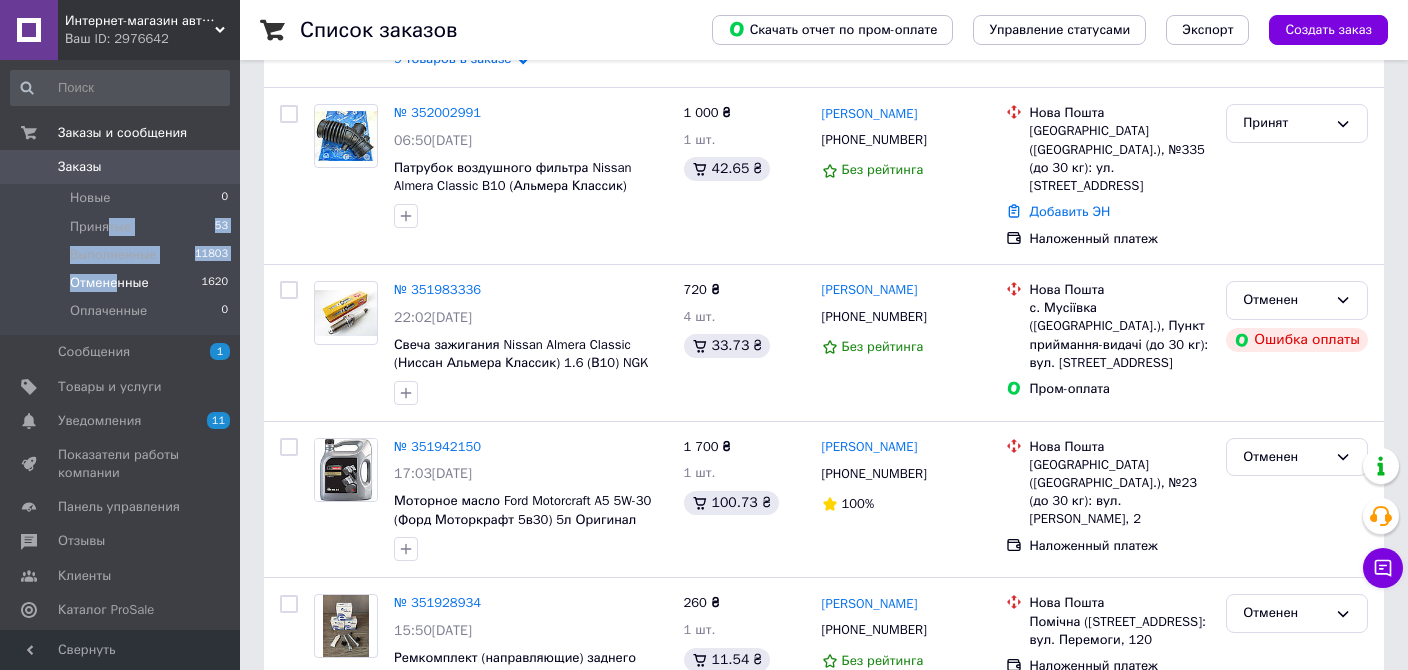 drag, startPoint x: 109, startPoint y: 227, endPoint x: 114, endPoint y: 286, distance: 59.211487 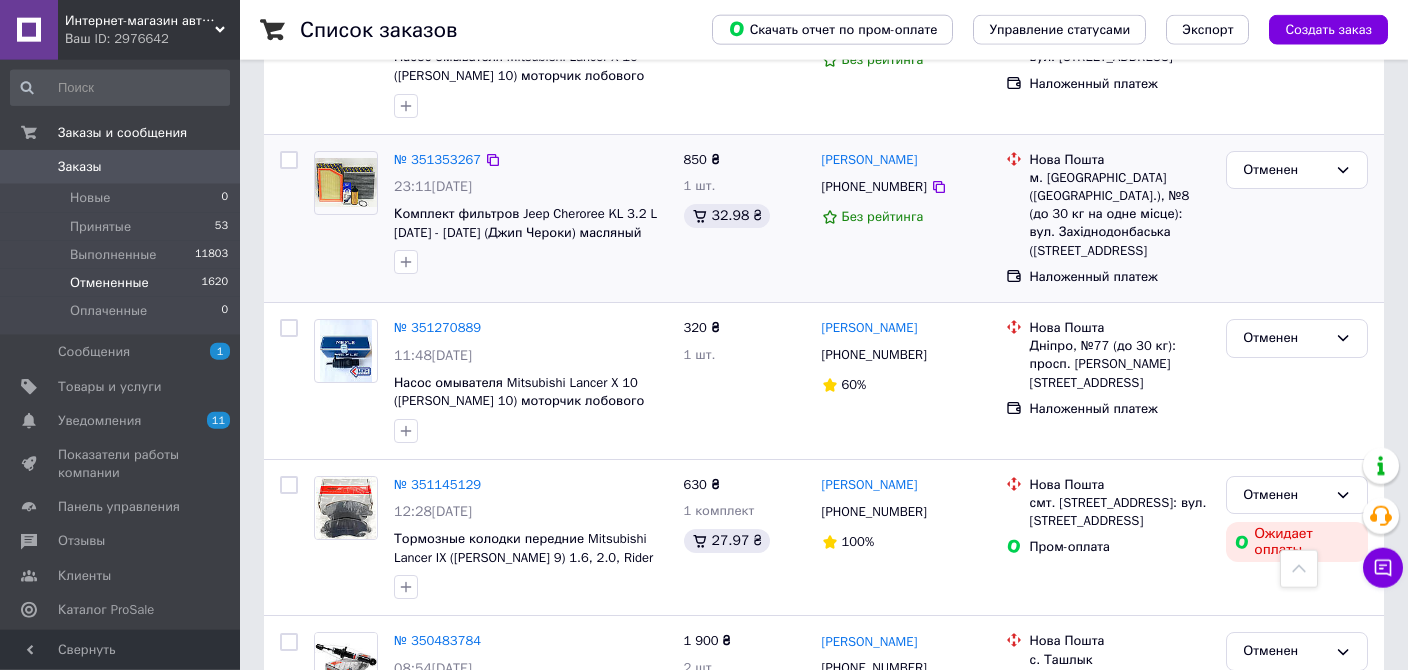 scroll, scrollTop: 1478, scrollLeft: 0, axis: vertical 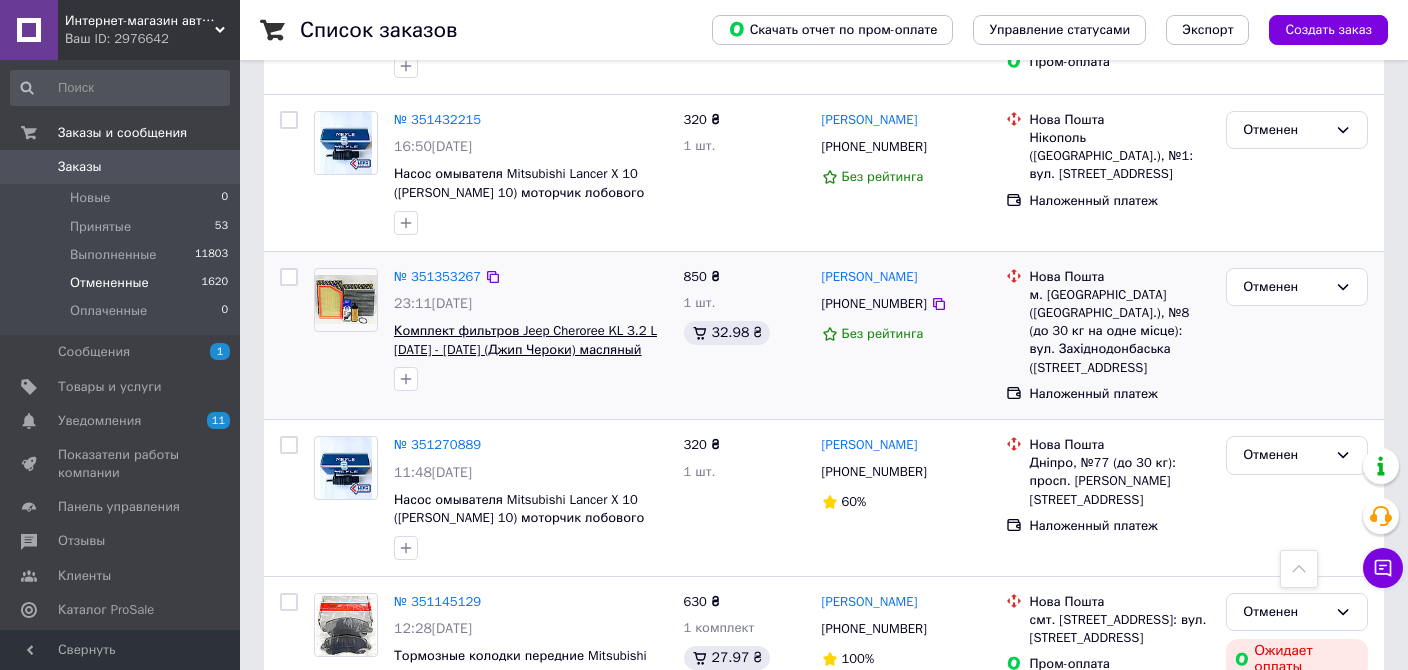 drag, startPoint x: 520, startPoint y: 314, endPoint x: 643, endPoint y: 326, distance: 123.58398 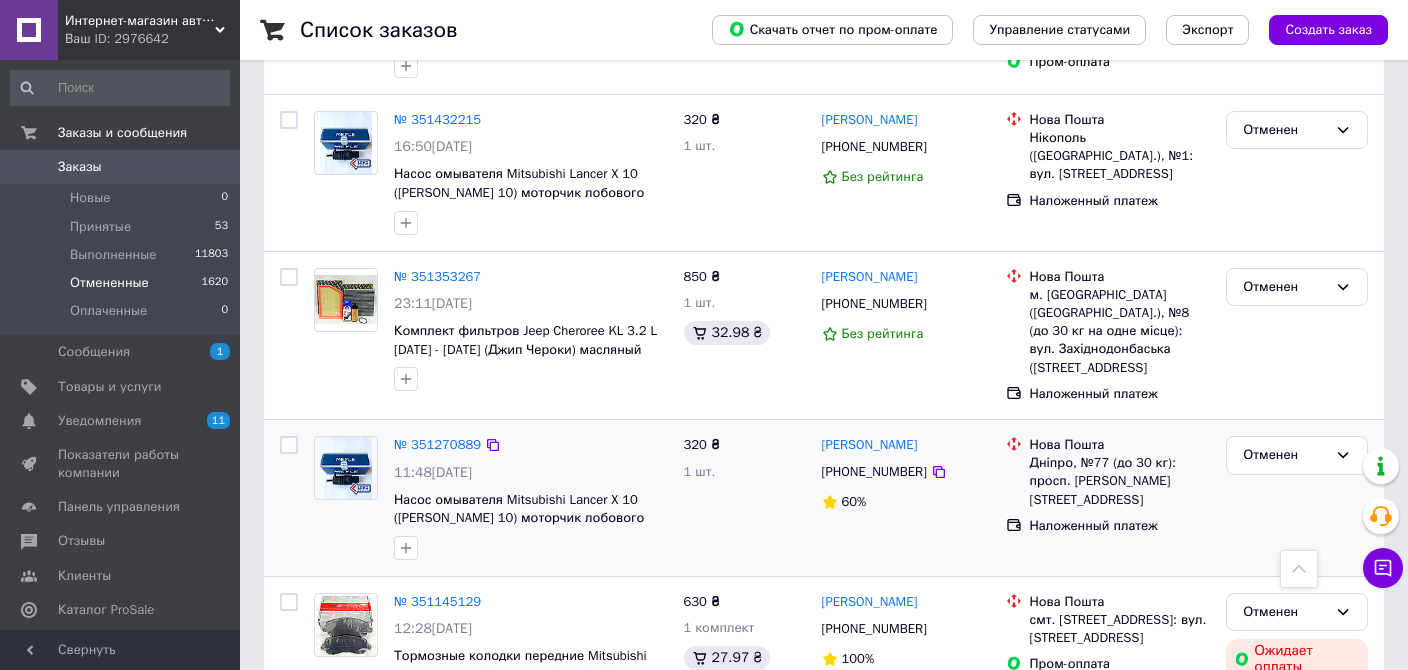 copy on "Комплект фильтров Jeep Cheroree KL 3.2 L" 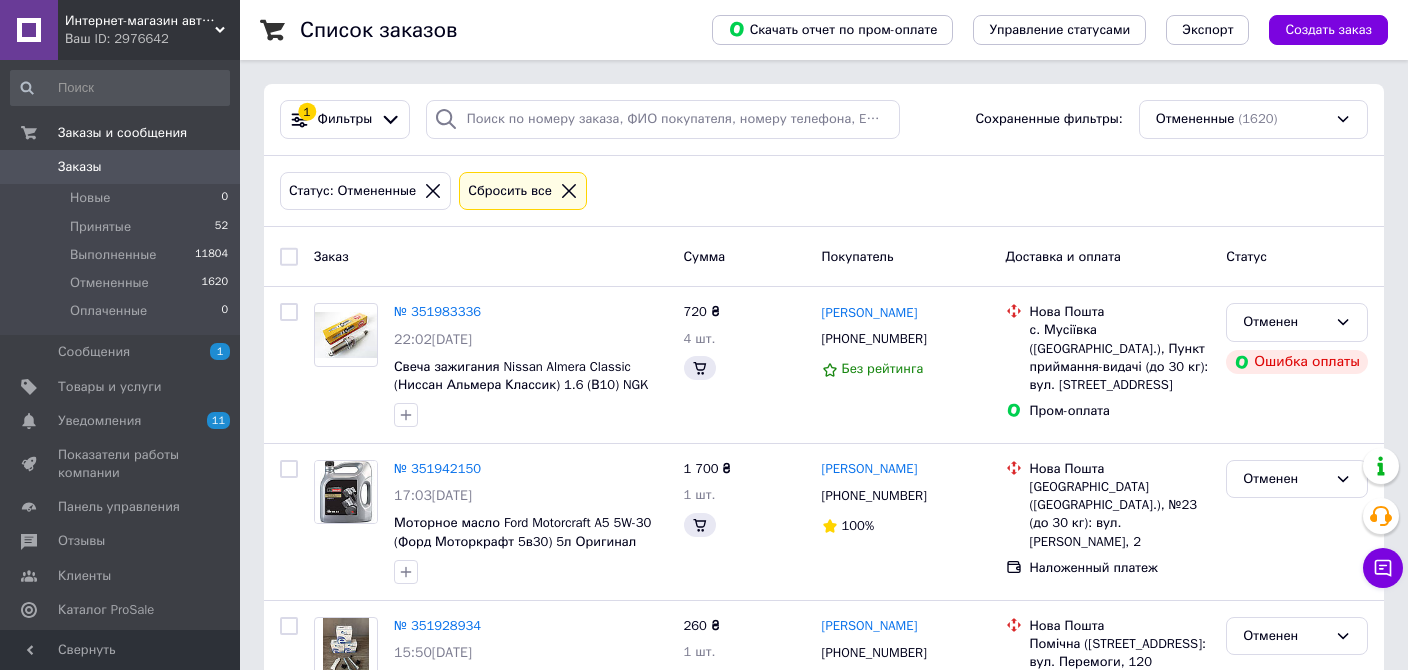 scroll, scrollTop: 1478, scrollLeft: 0, axis: vertical 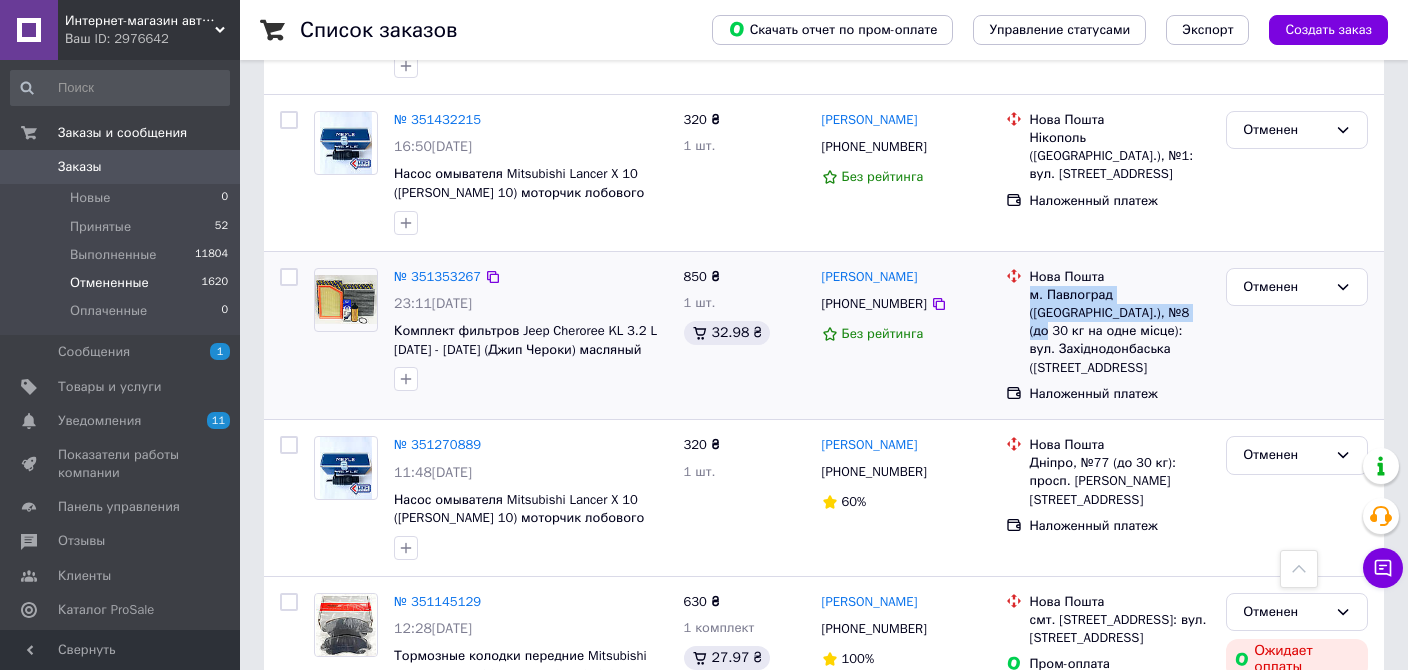 drag, startPoint x: 1033, startPoint y: 291, endPoint x: 1208, endPoint y: 307, distance: 175.7299 